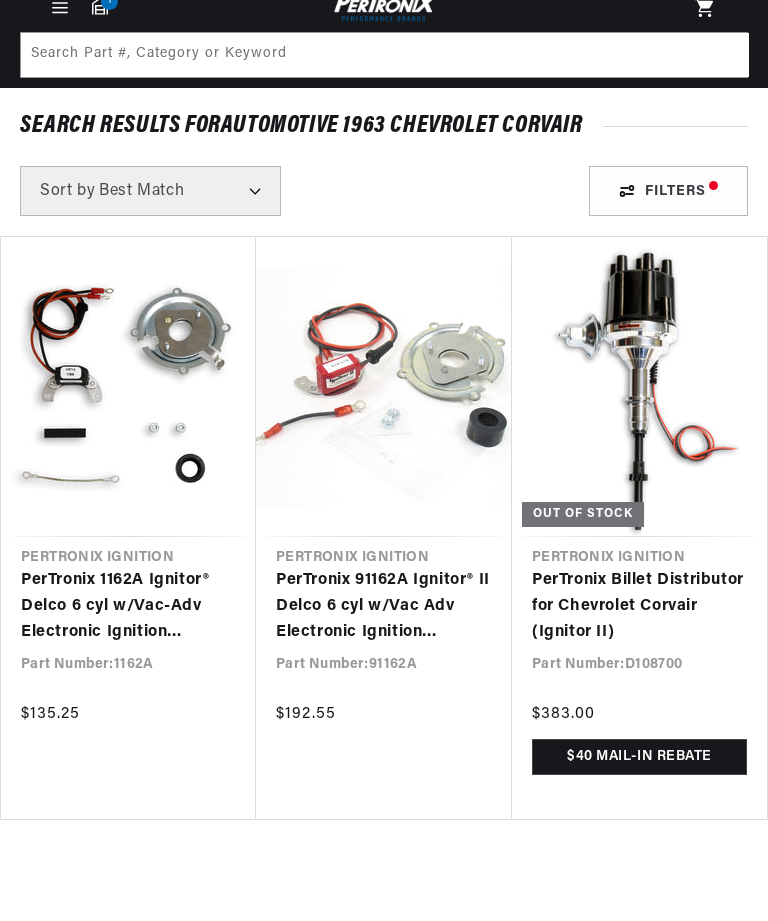 scroll, scrollTop: 103, scrollLeft: 0, axis: vertical 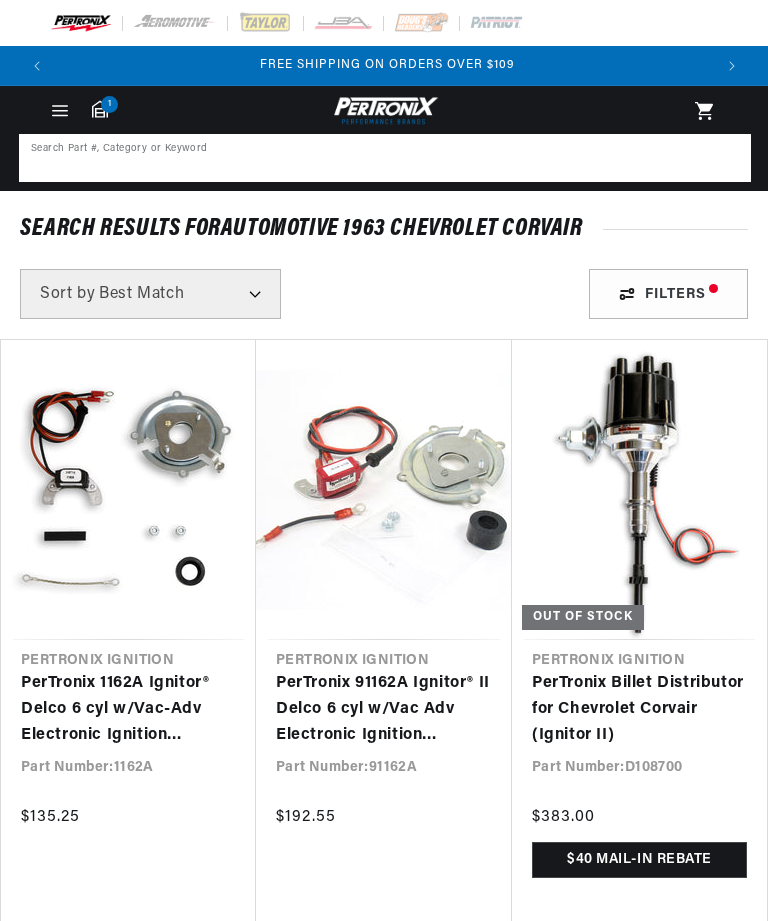 click at bounding box center (385, 158) 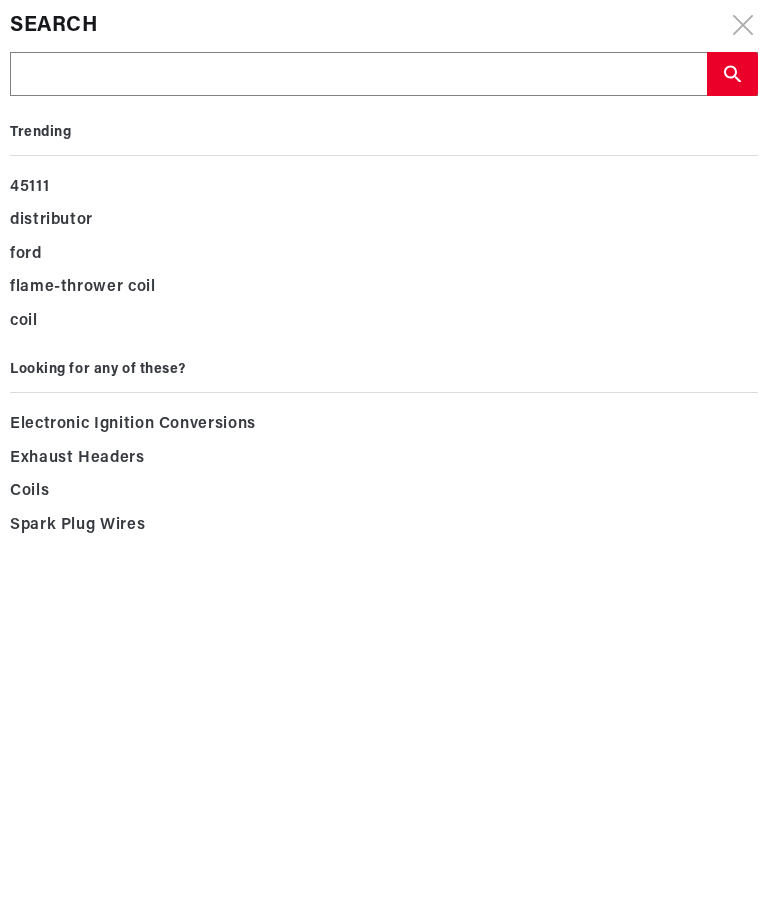 scroll, scrollTop: 0, scrollLeft: 652, axis: horizontal 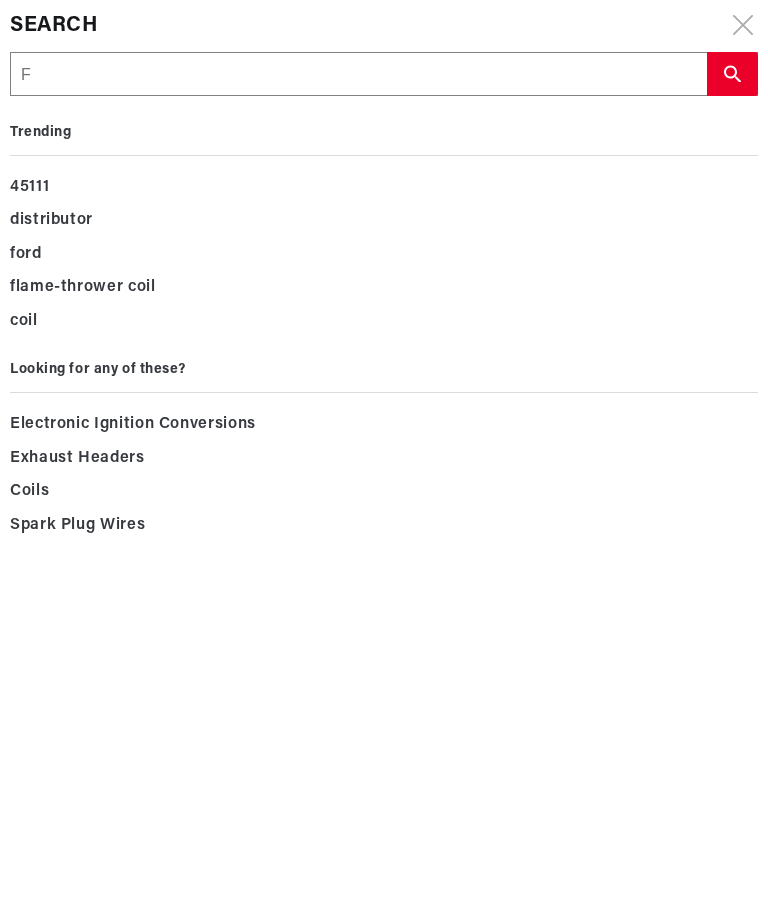 type on "F" 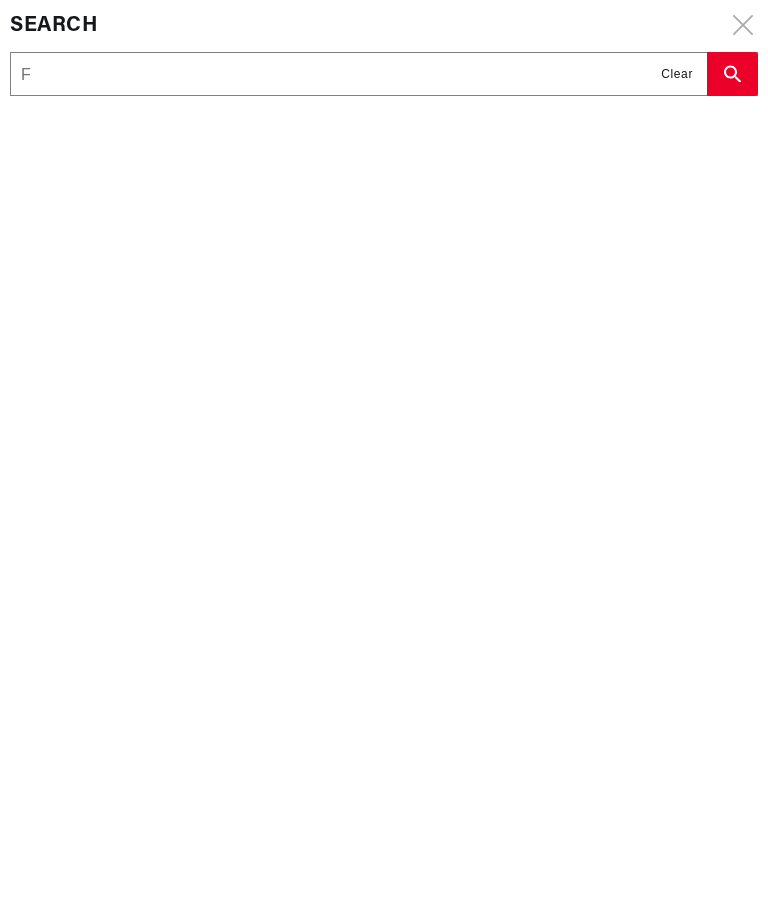 type on "Fo" 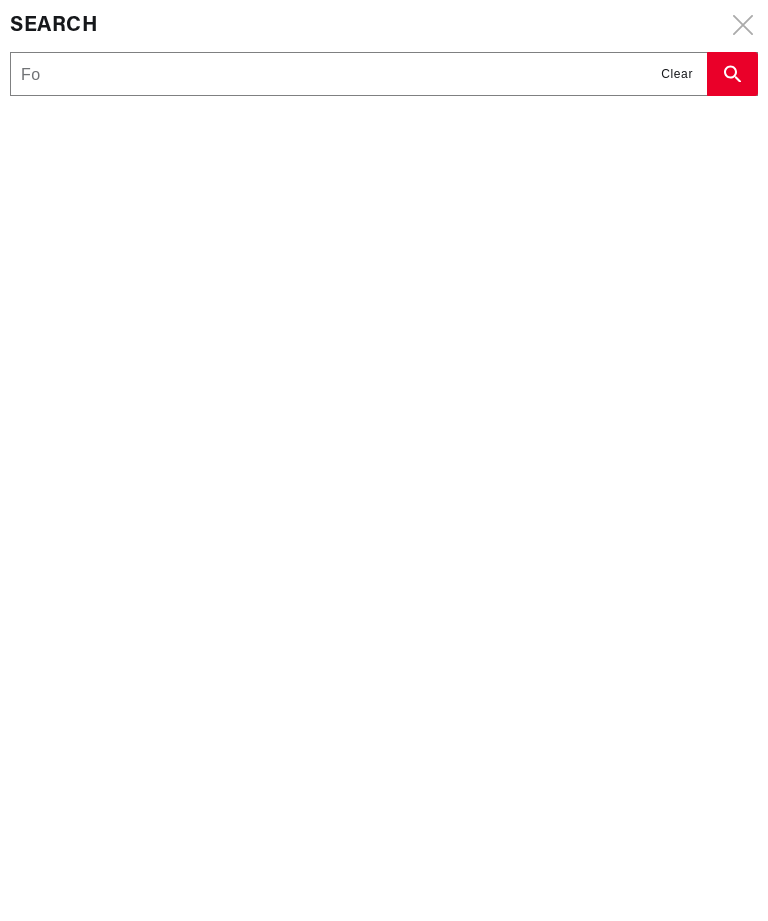 type on "Fo" 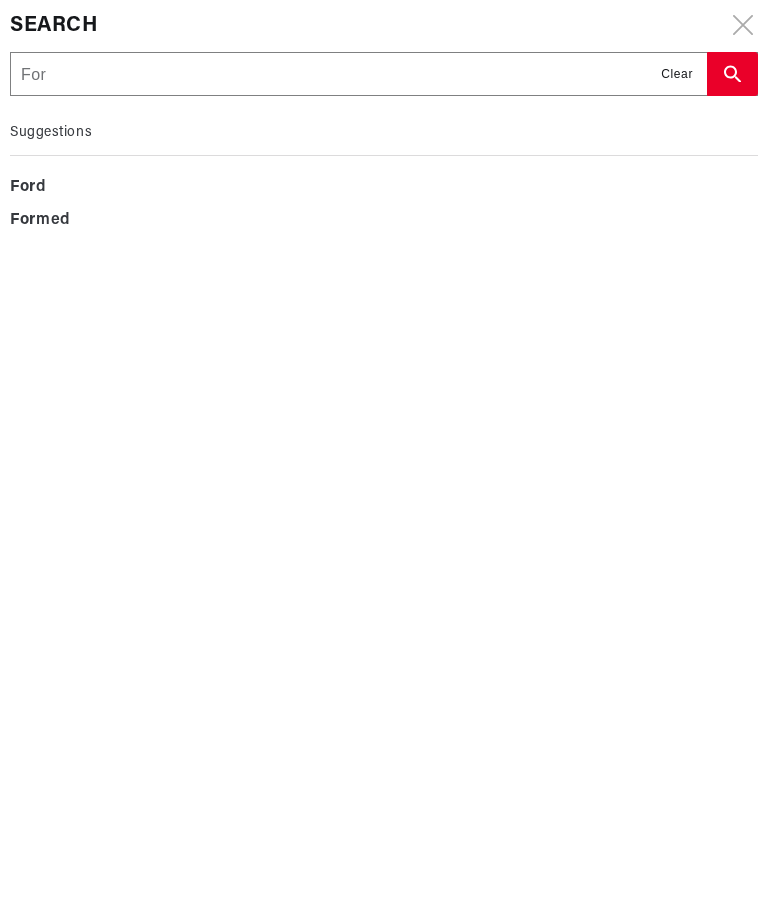type on "Ford" 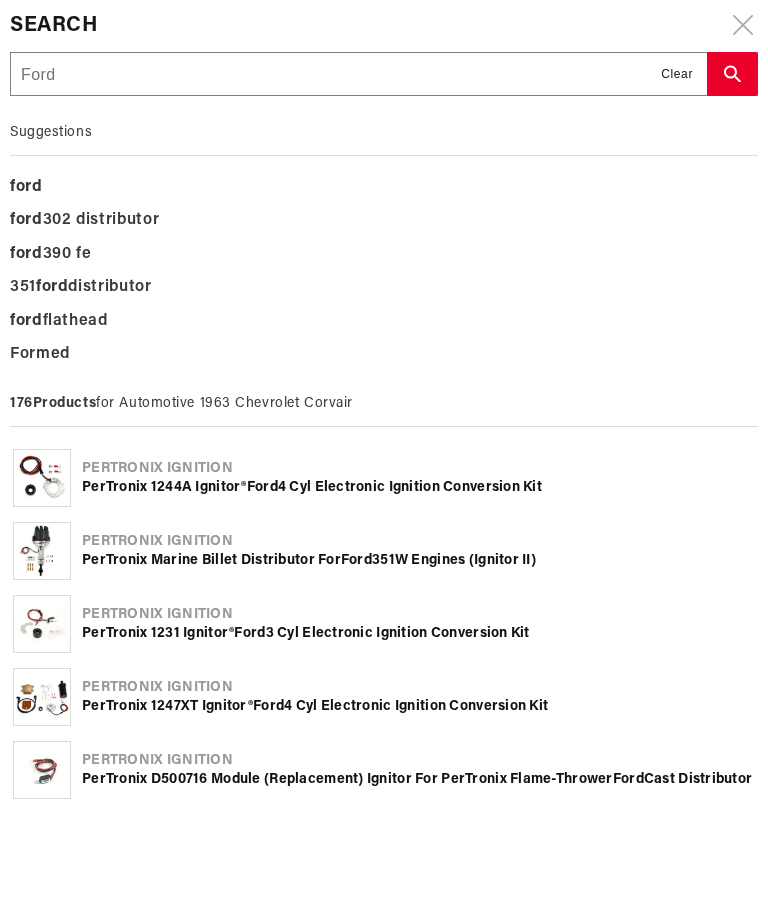 scroll, scrollTop: 0, scrollLeft: 652, axis: horizontal 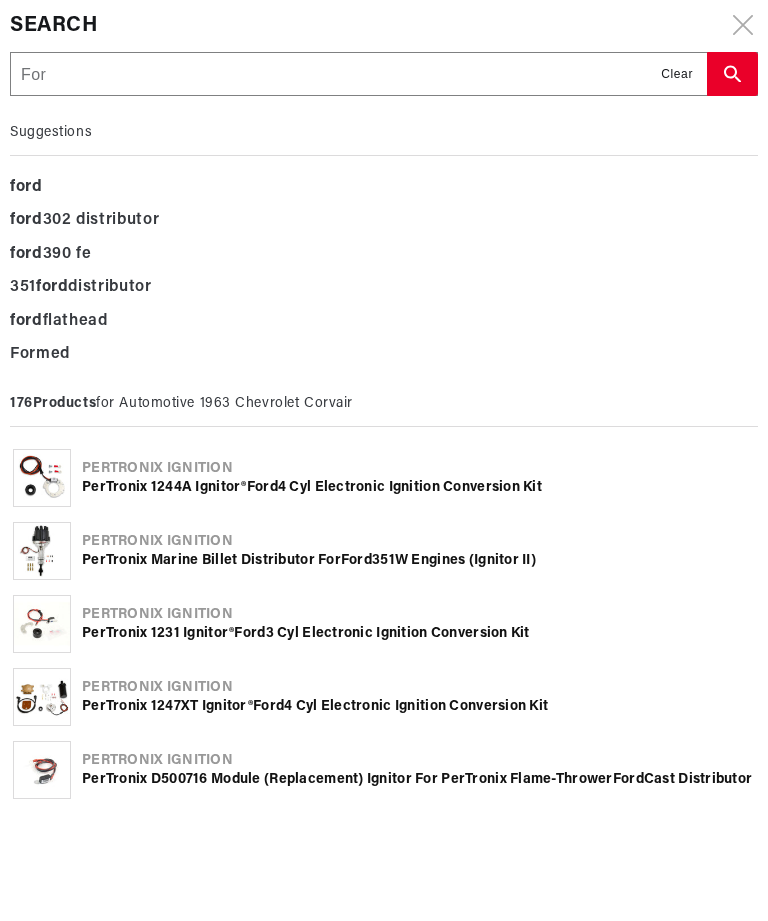 type on "Fo" 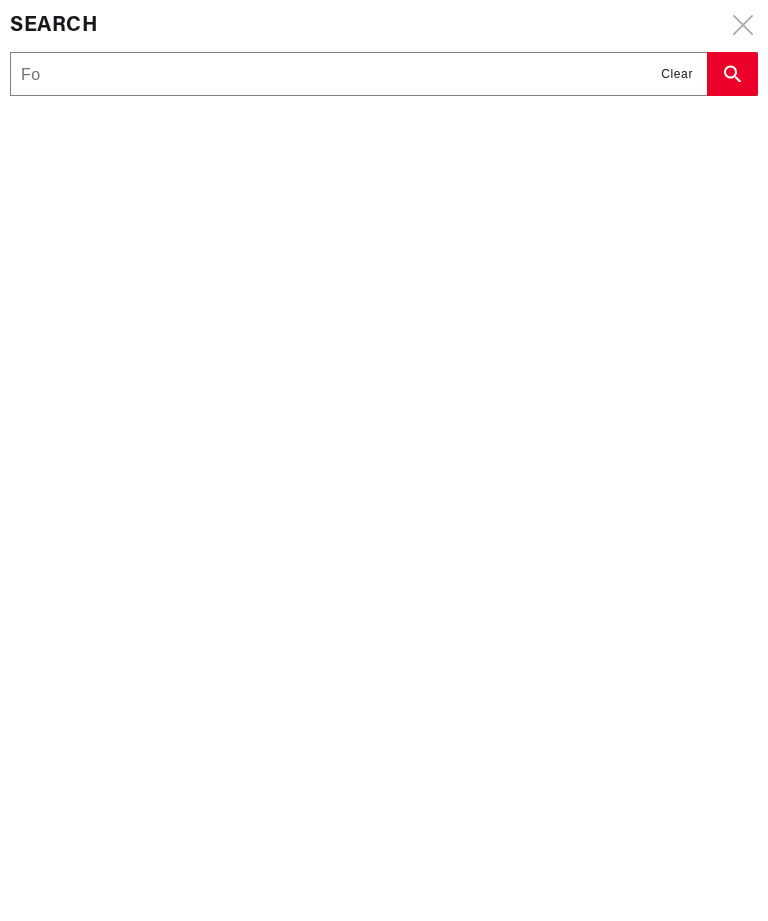 type on "F" 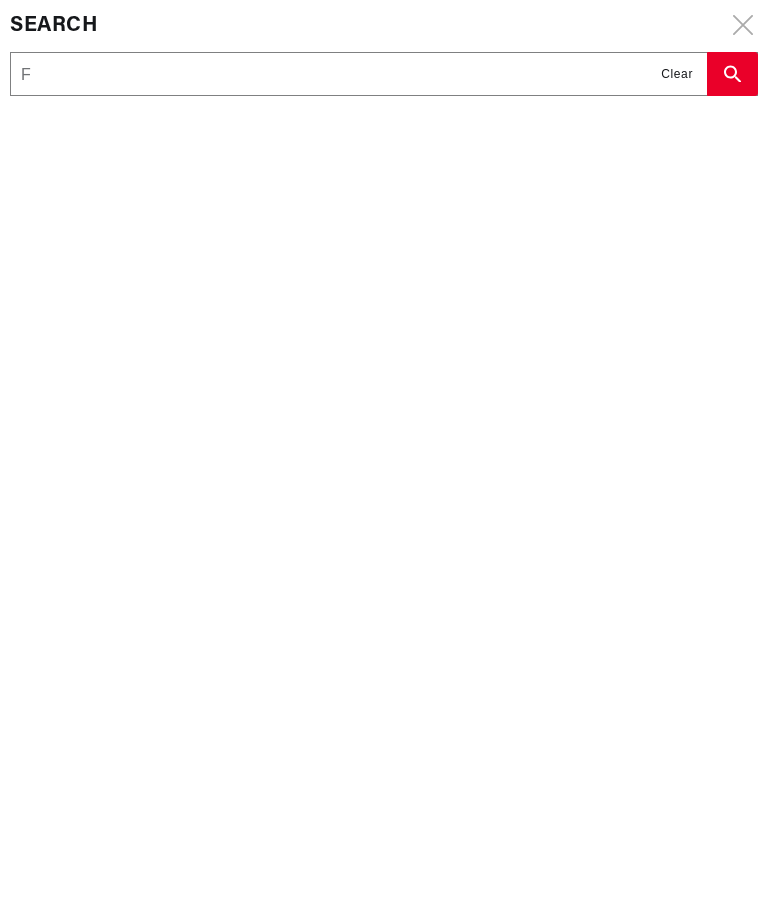 type 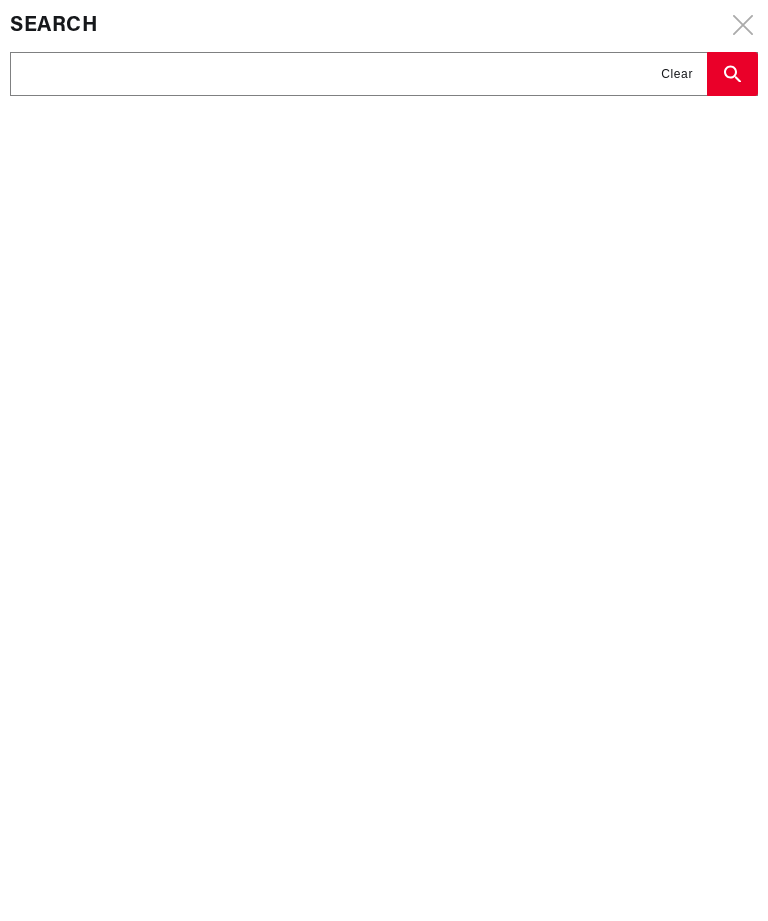 type 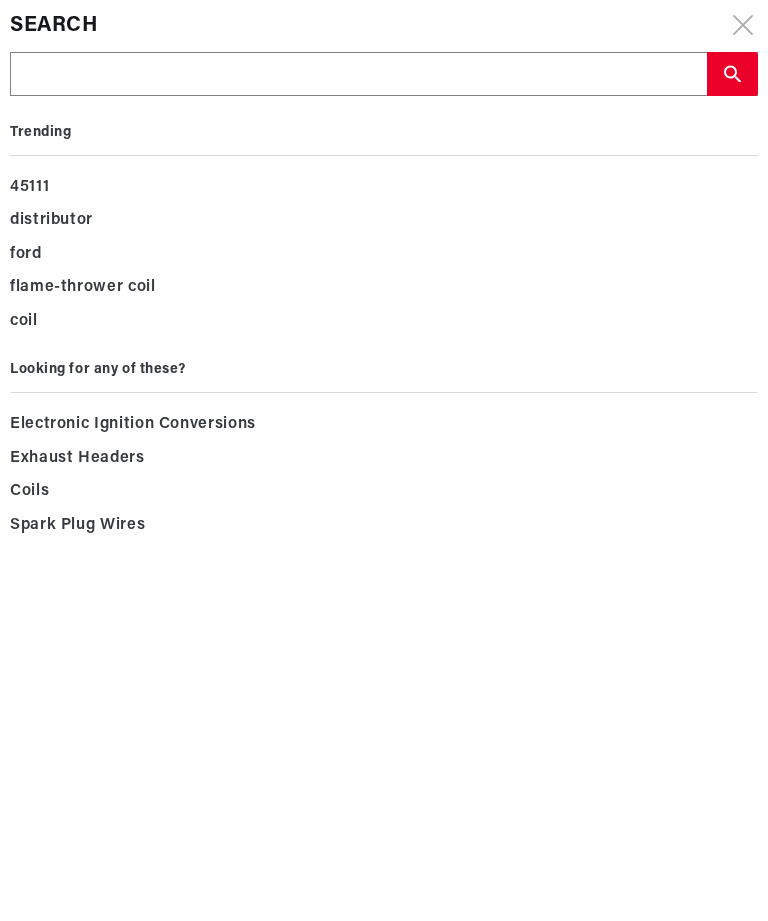 type on "7" 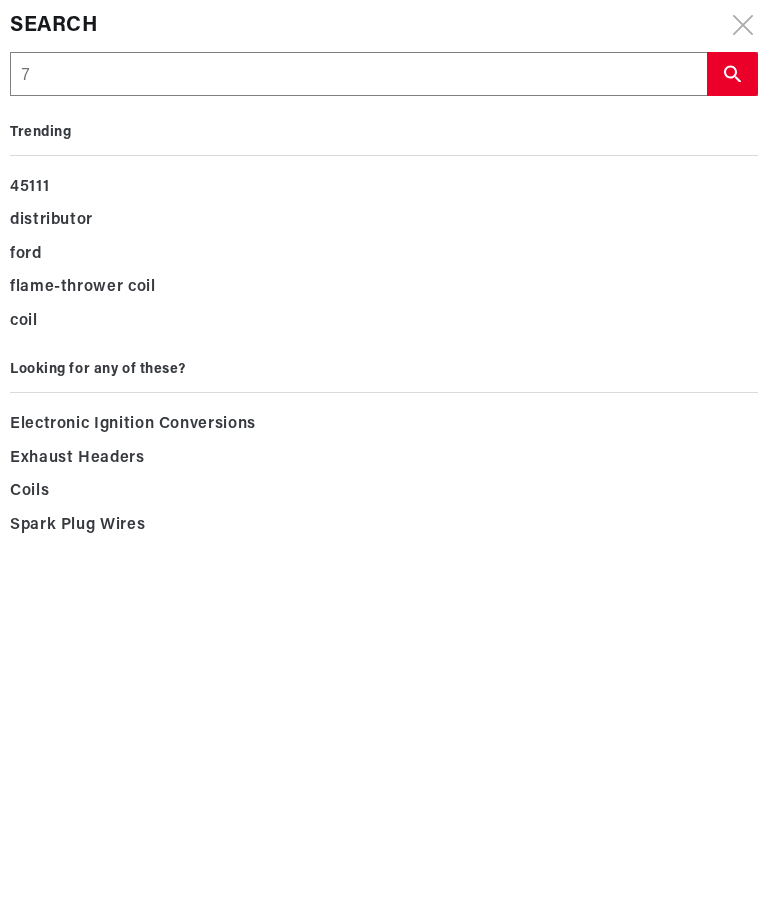 type on "7" 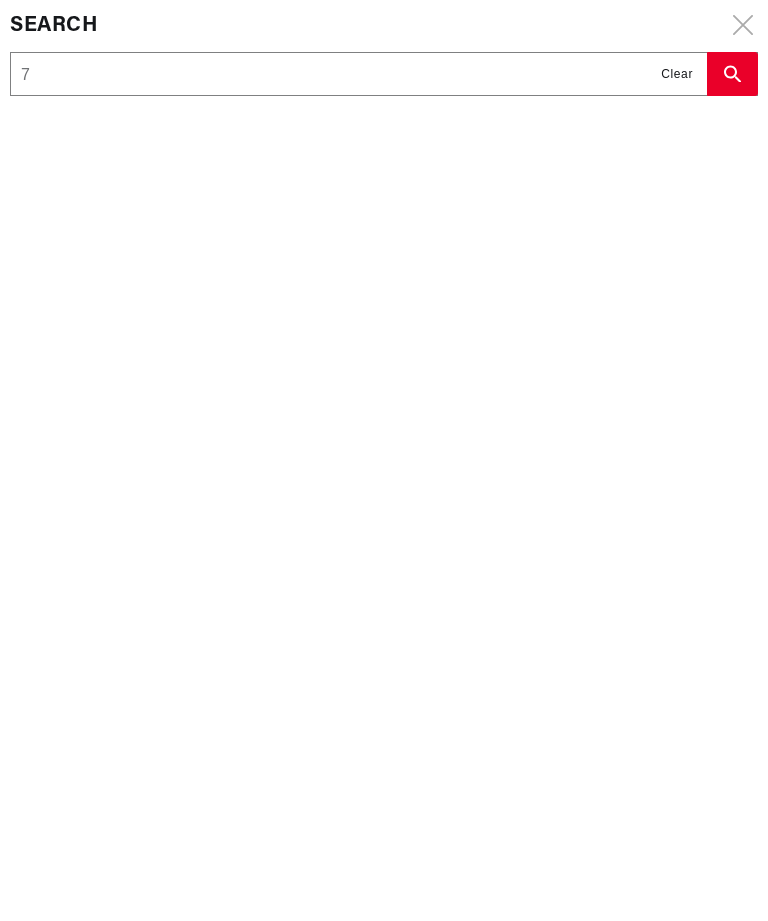type on "71" 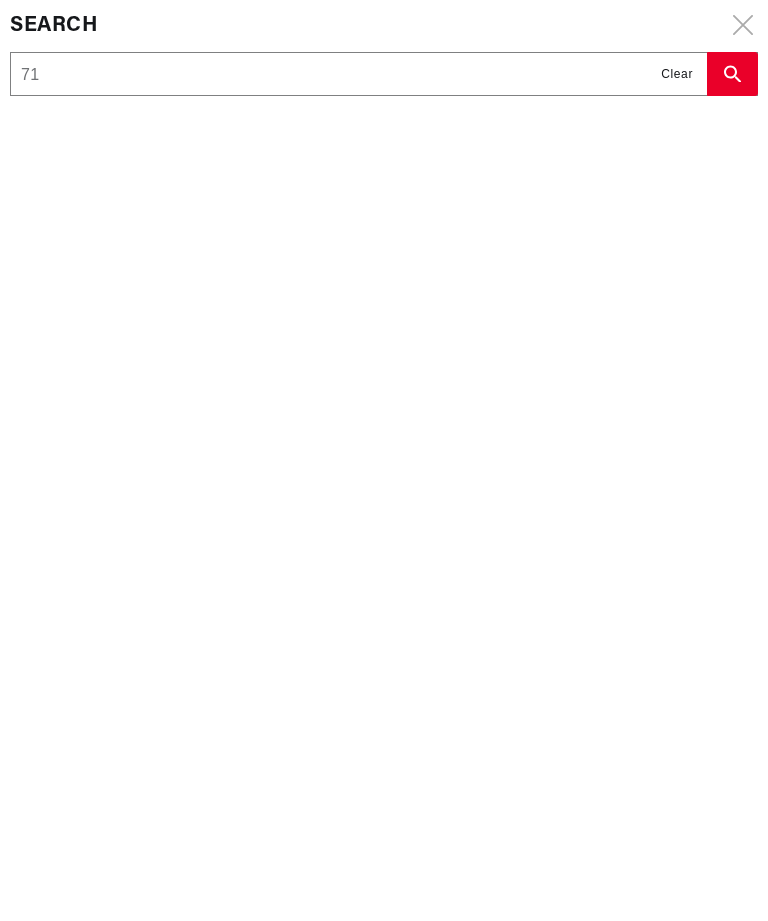 type on "71" 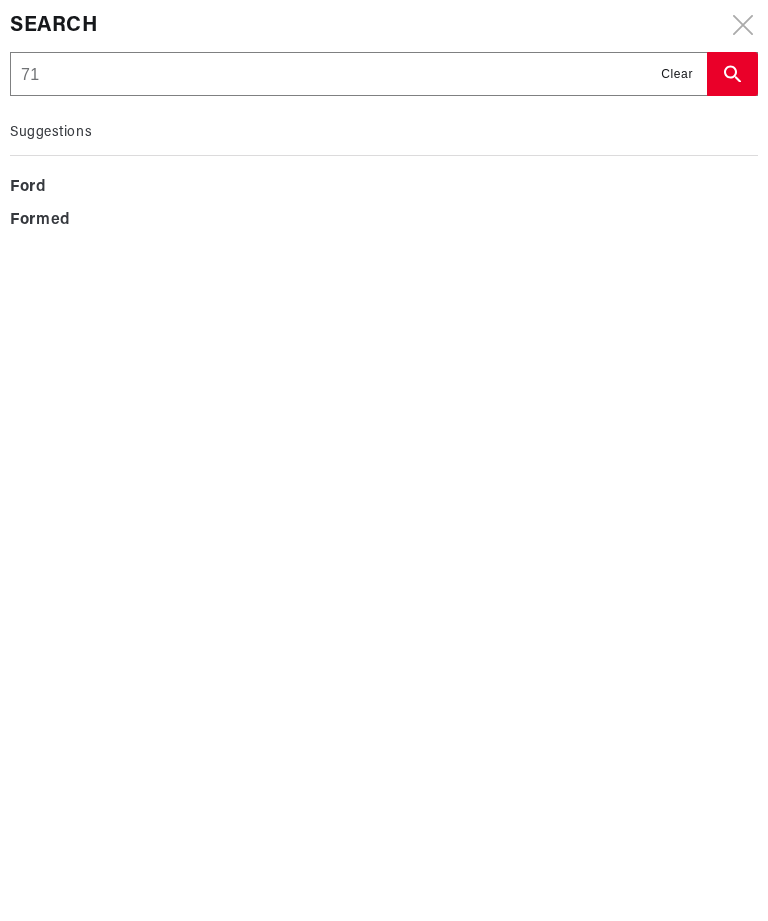 scroll, scrollTop: 0, scrollLeft: 0, axis: both 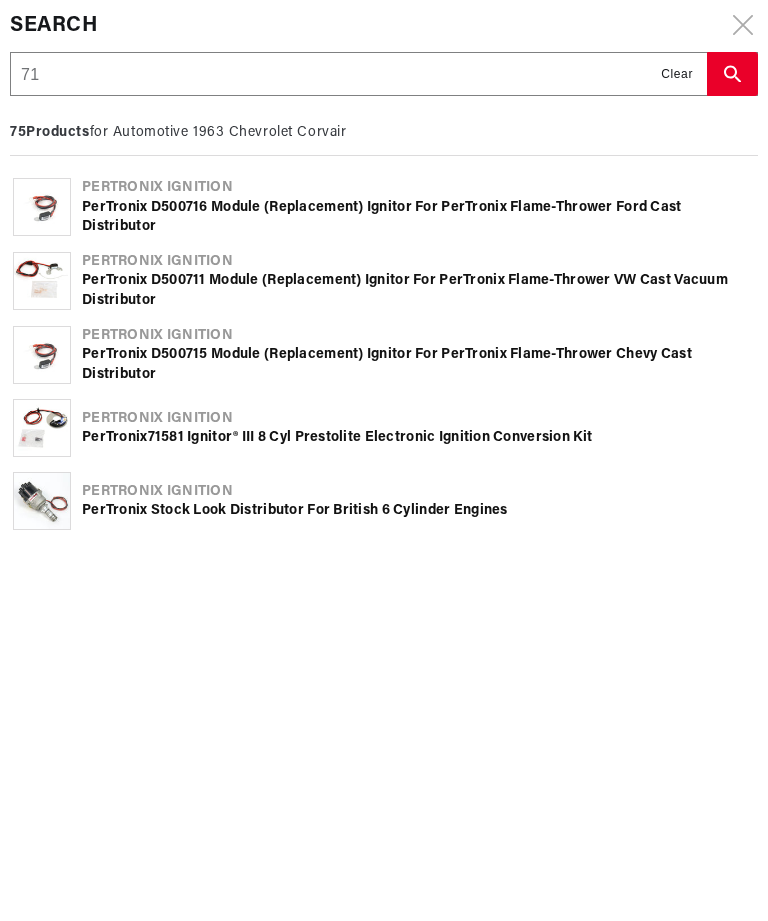 type on "71 f" 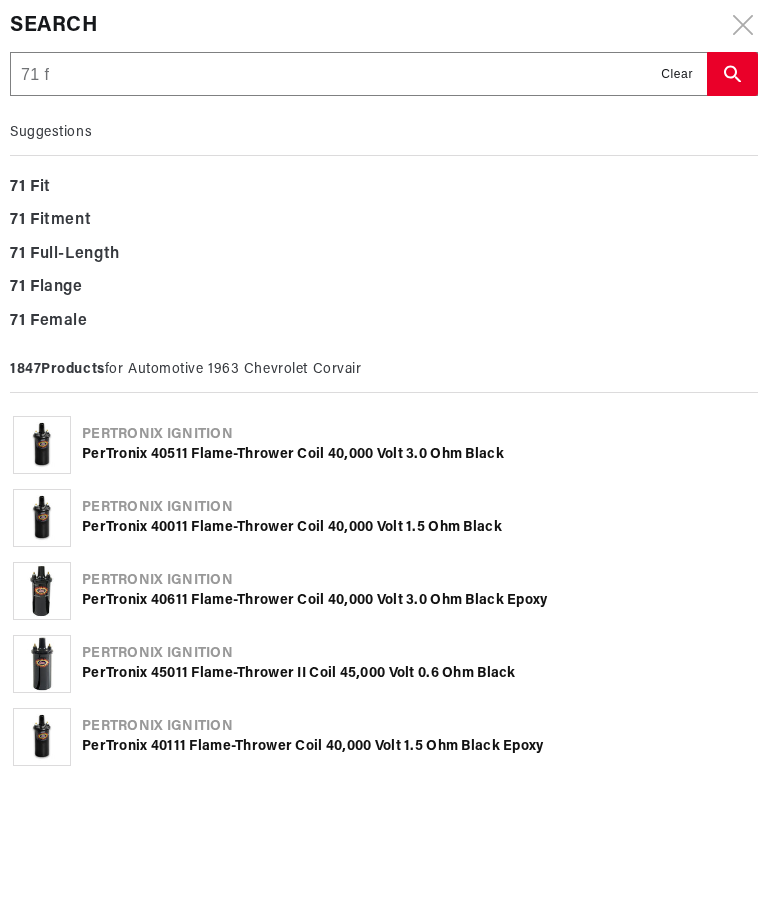 type on "71 fo" 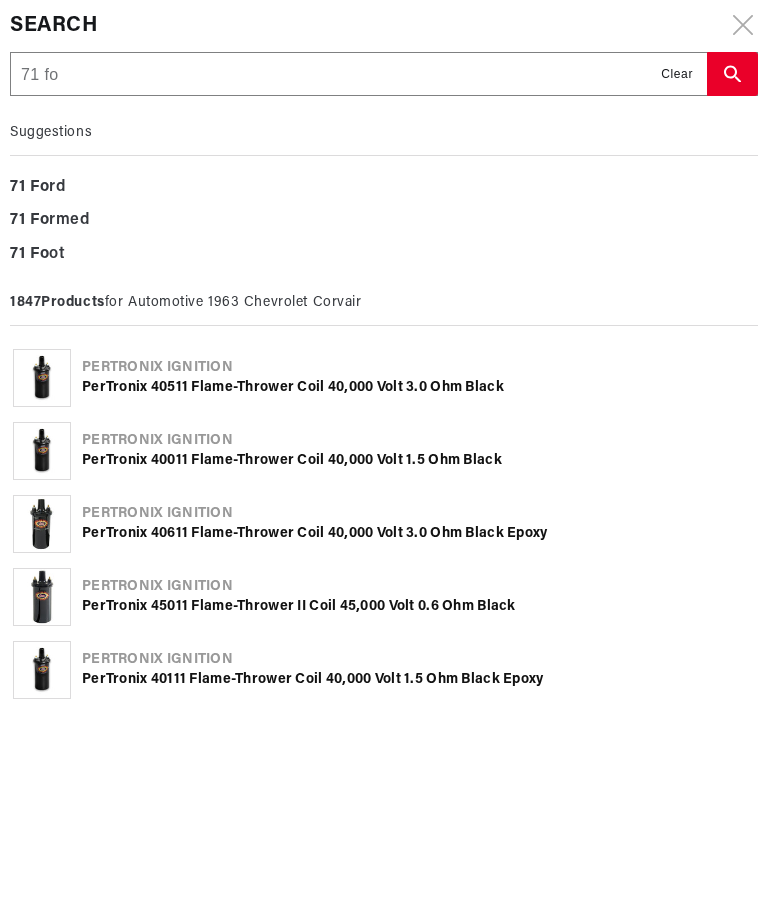 type on "71 for" 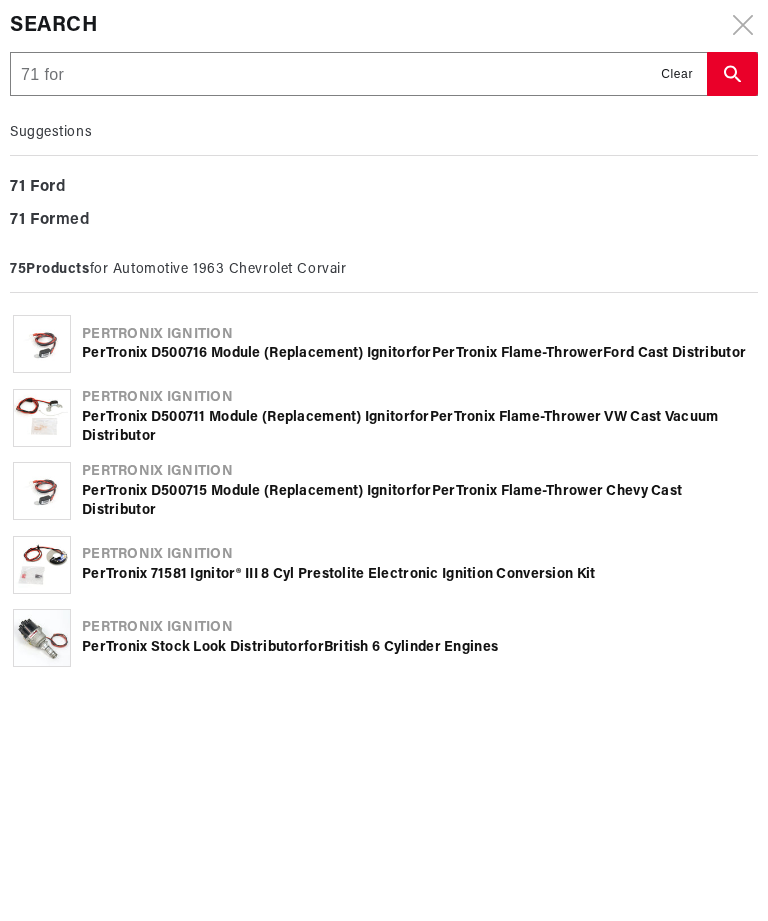 type on "71 ford" 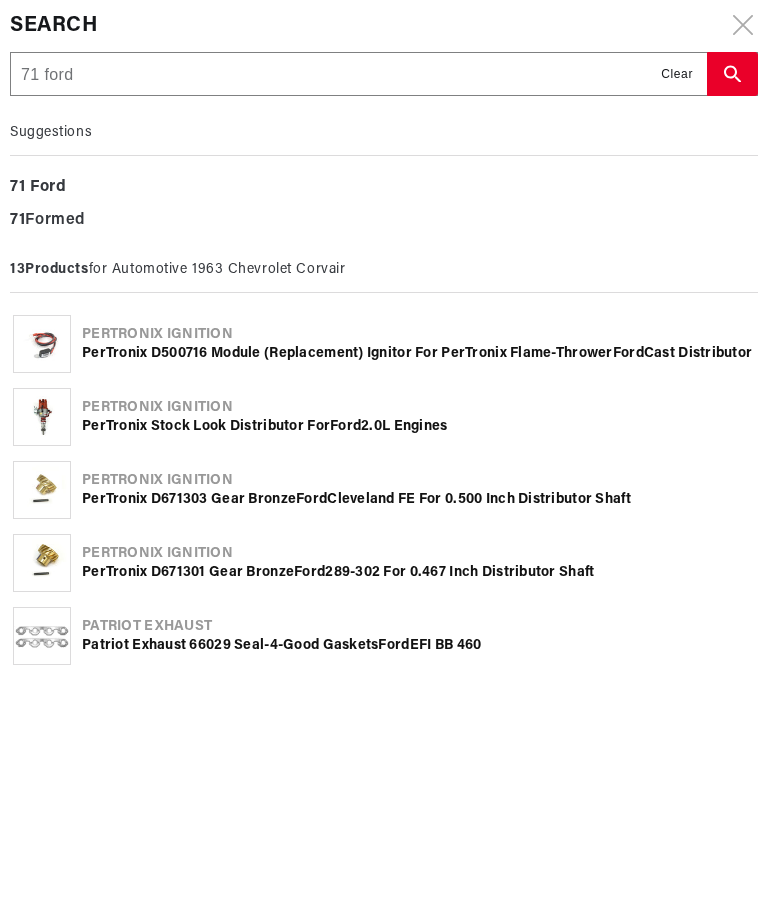 scroll, scrollTop: 0, scrollLeft: 652, axis: horizontal 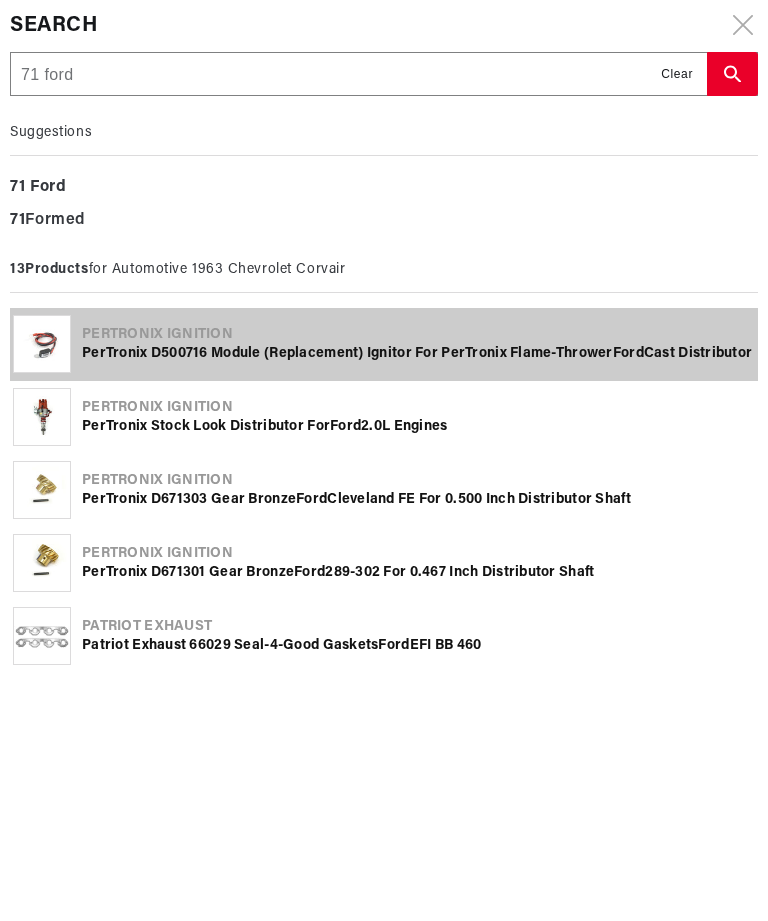 click on "PerTronix D500716 Module (replacement) Ignitor for PerTronix Flame-Thrower  Ford  Cast Distributor" at bounding box center [418, 354] 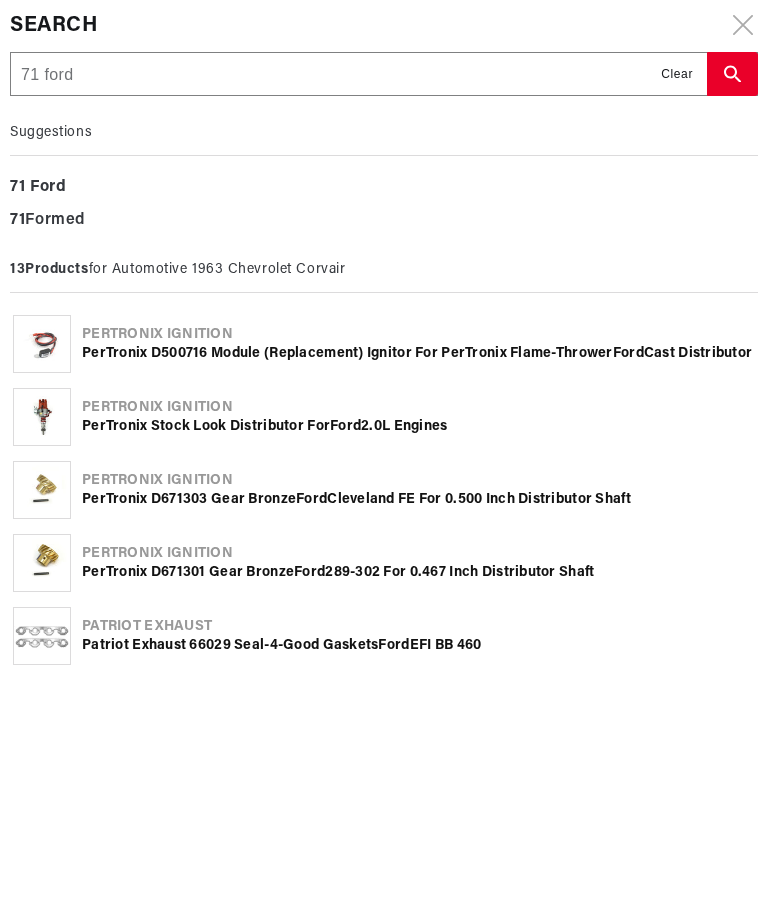 click on "71 ford" at bounding box center (358, 75) 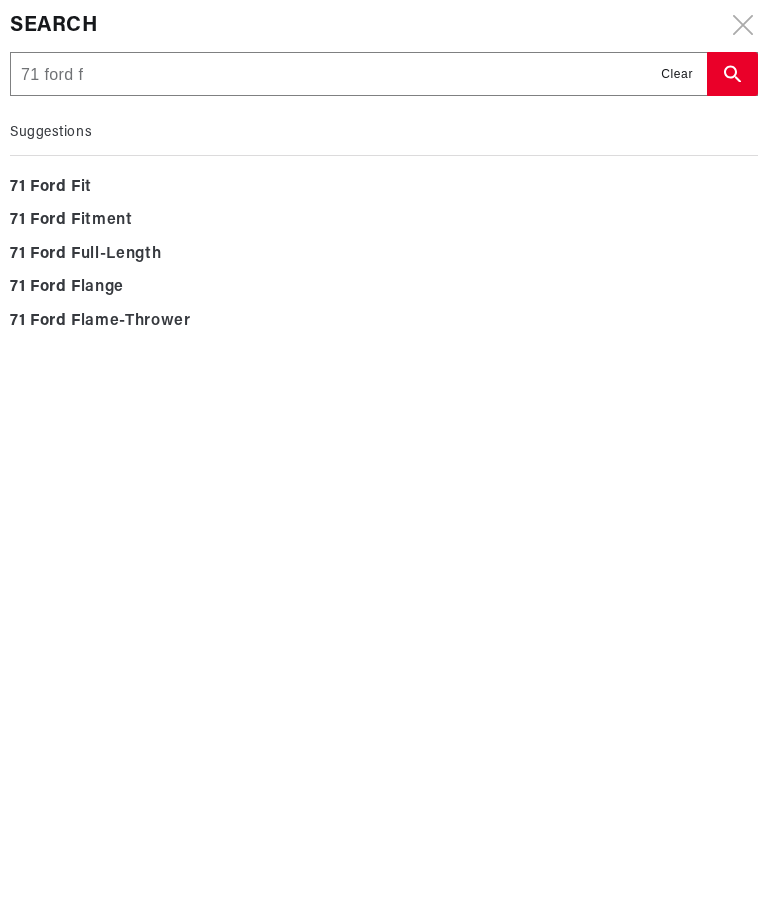 type on "71 ford f1" 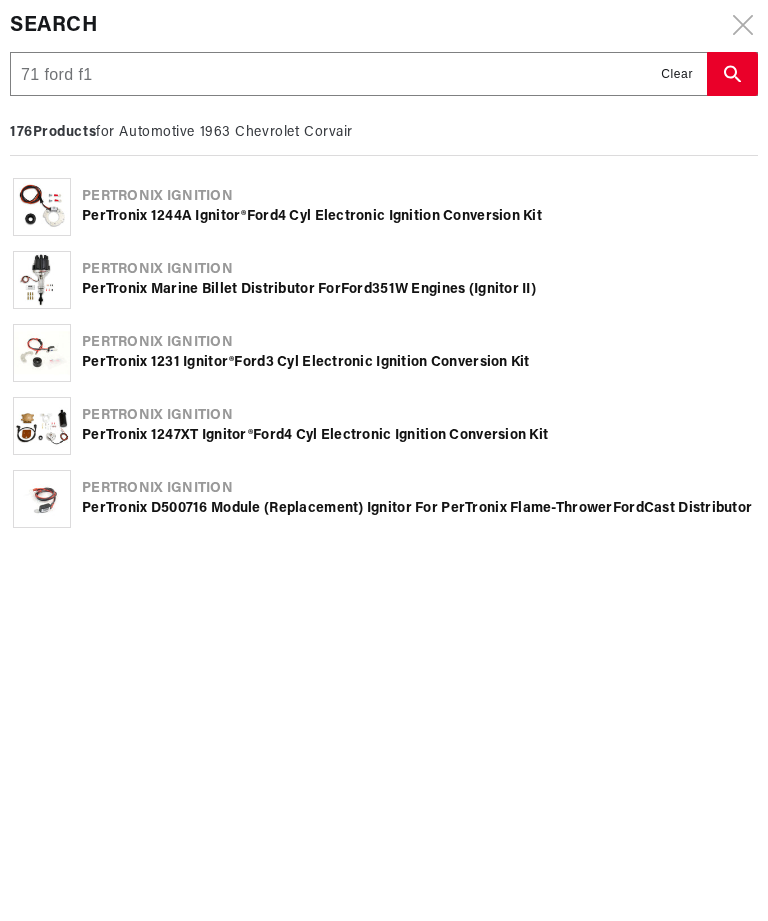 type on "71 ford f10" 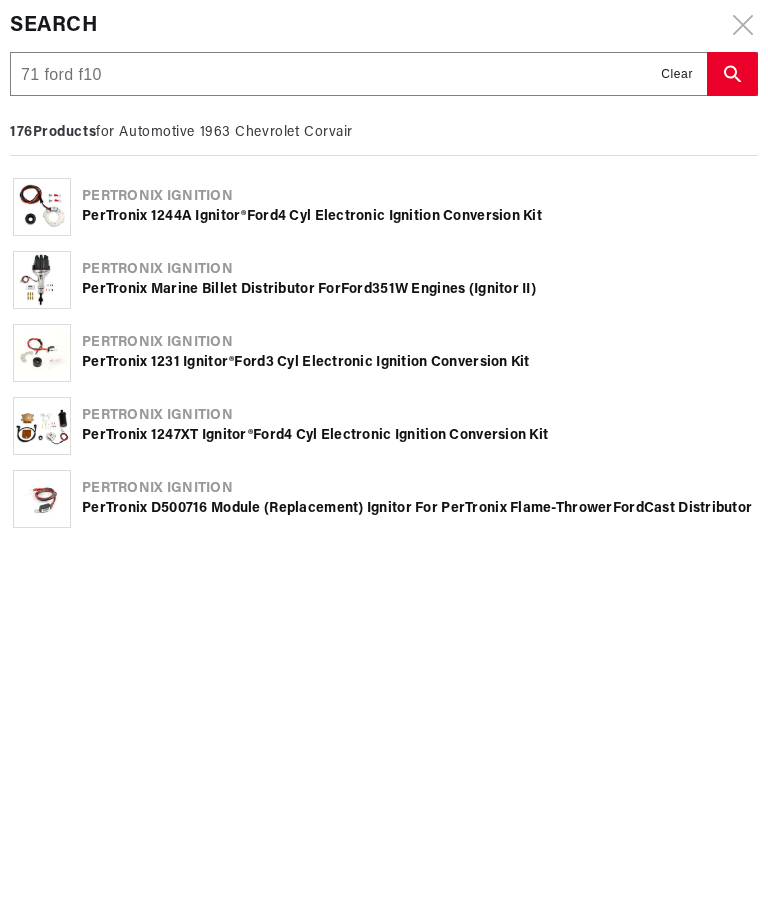 type on "71 ford f100" 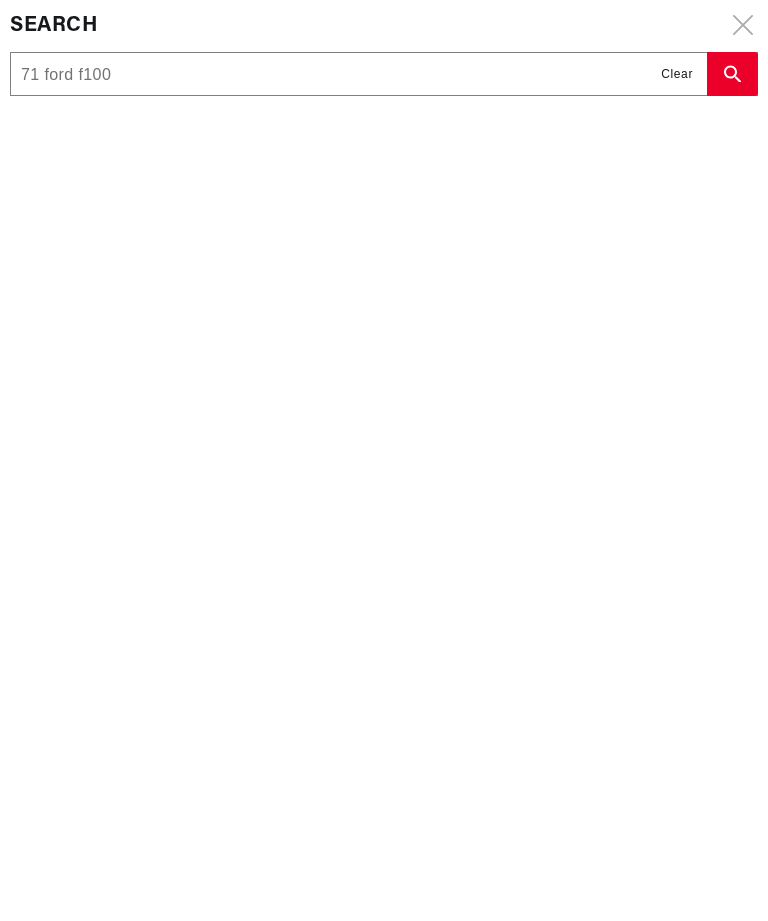 type on "71 ford f100" 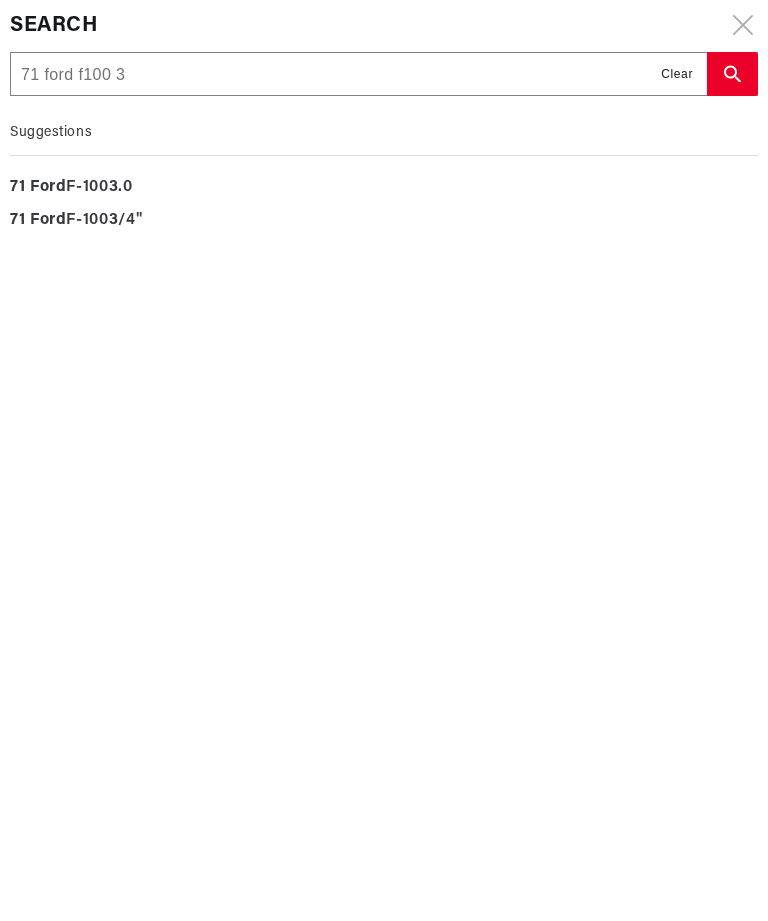 type on "71 ford f100 30" 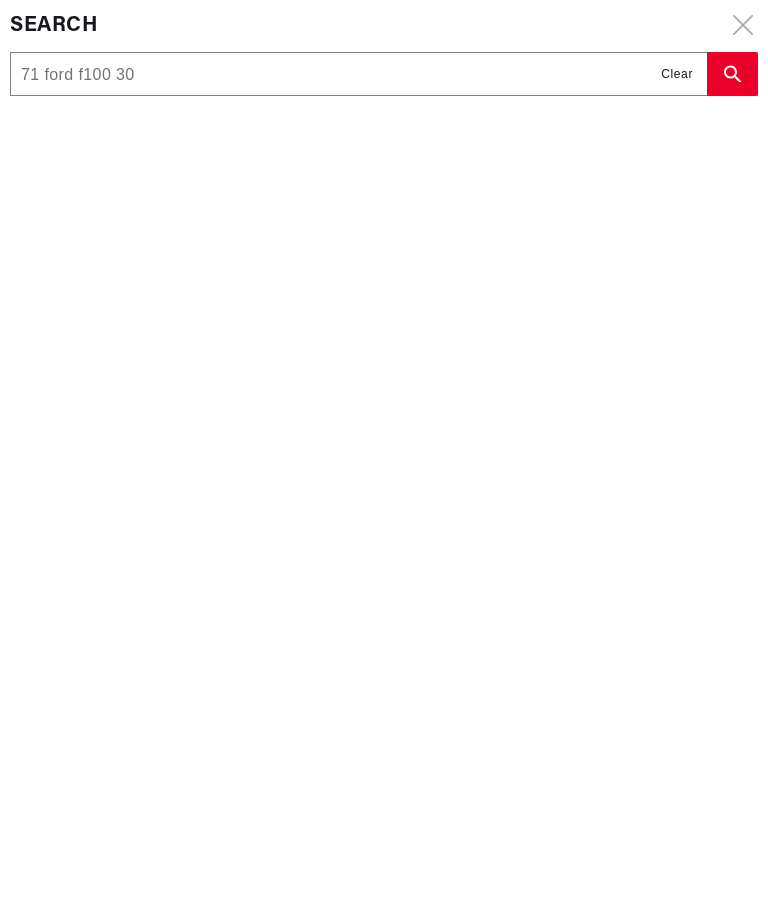 type on "71 ford f100 302" 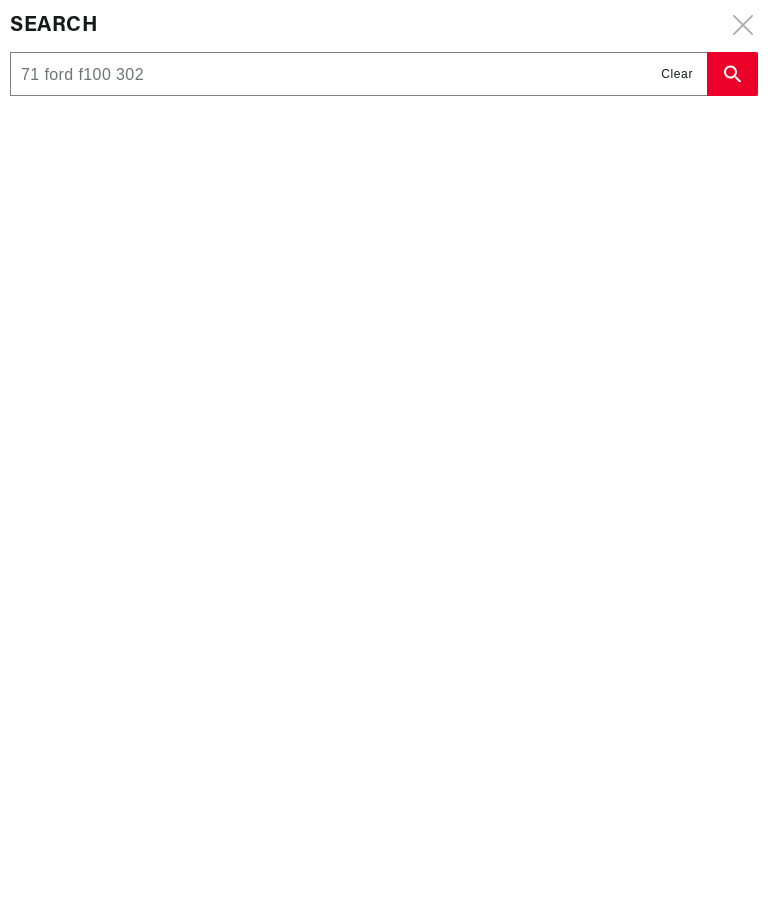scroll, scrollTop: 0, scrollLeft: 652, axis: horizontal 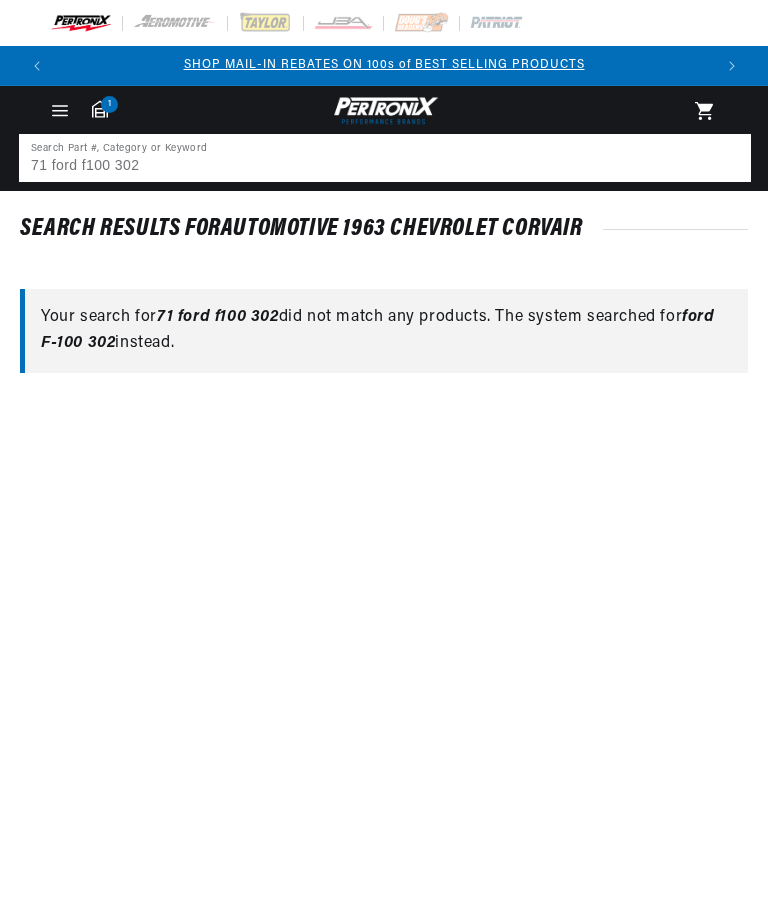 click on "71 ford f100 302" at bounding box center (385, 158) 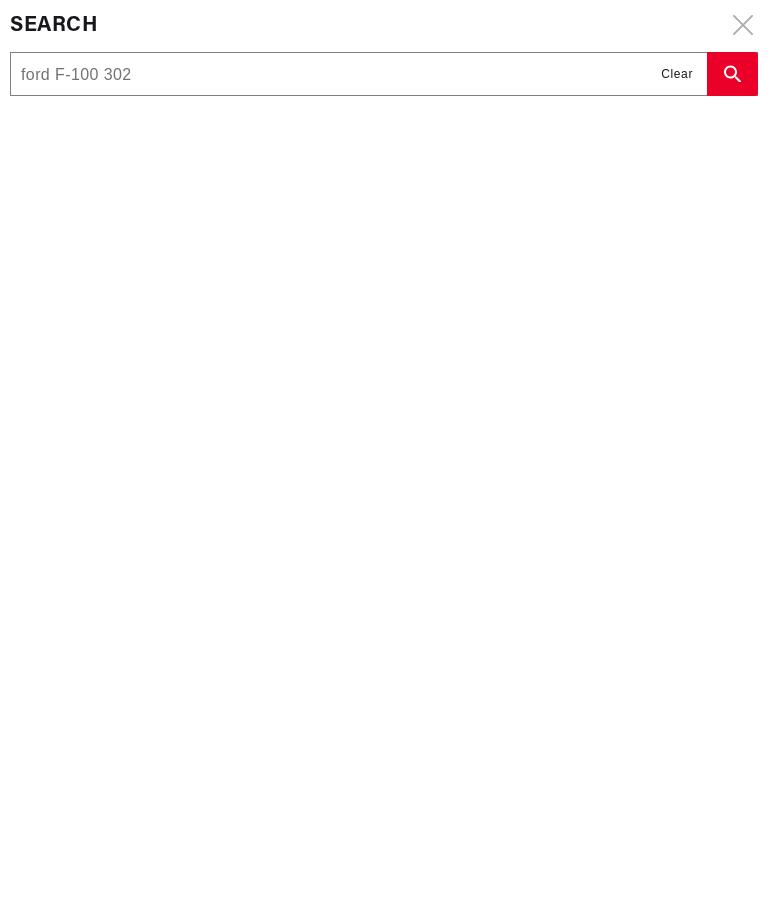 scroll, scrollTop: 0, scrollLeft: 652, axis: horizontal 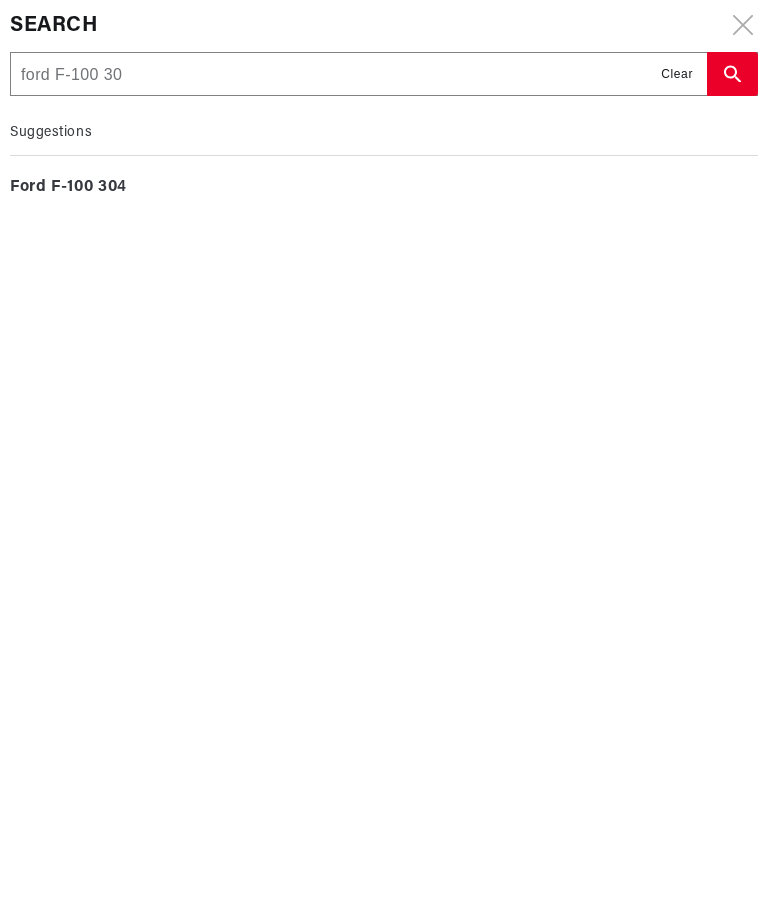 type on "ford F-100 3" 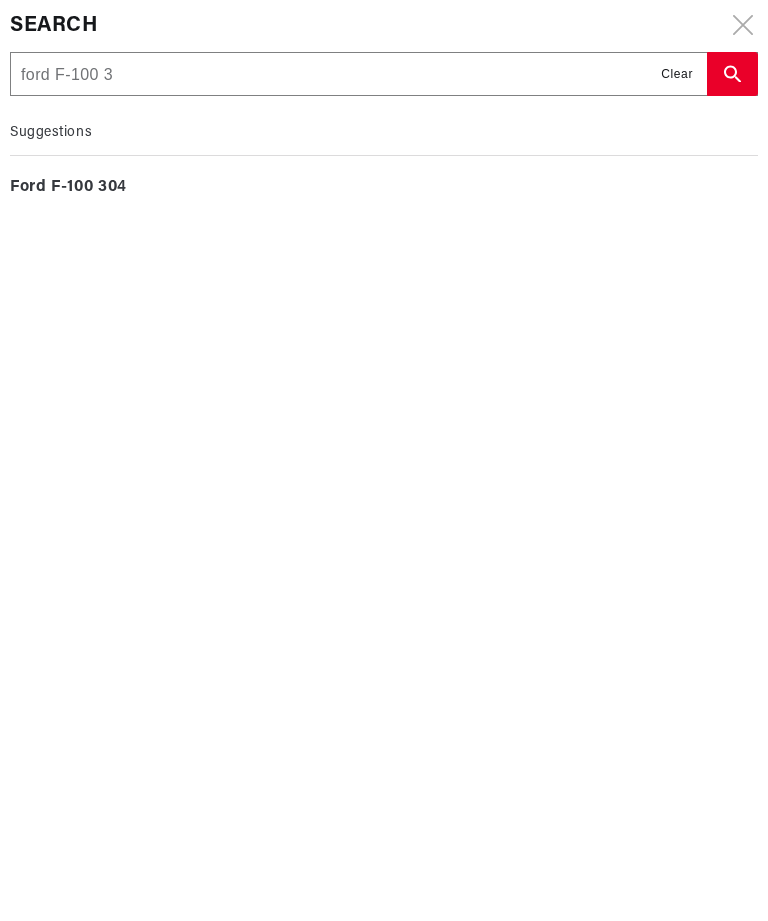 type on "ford F-100" 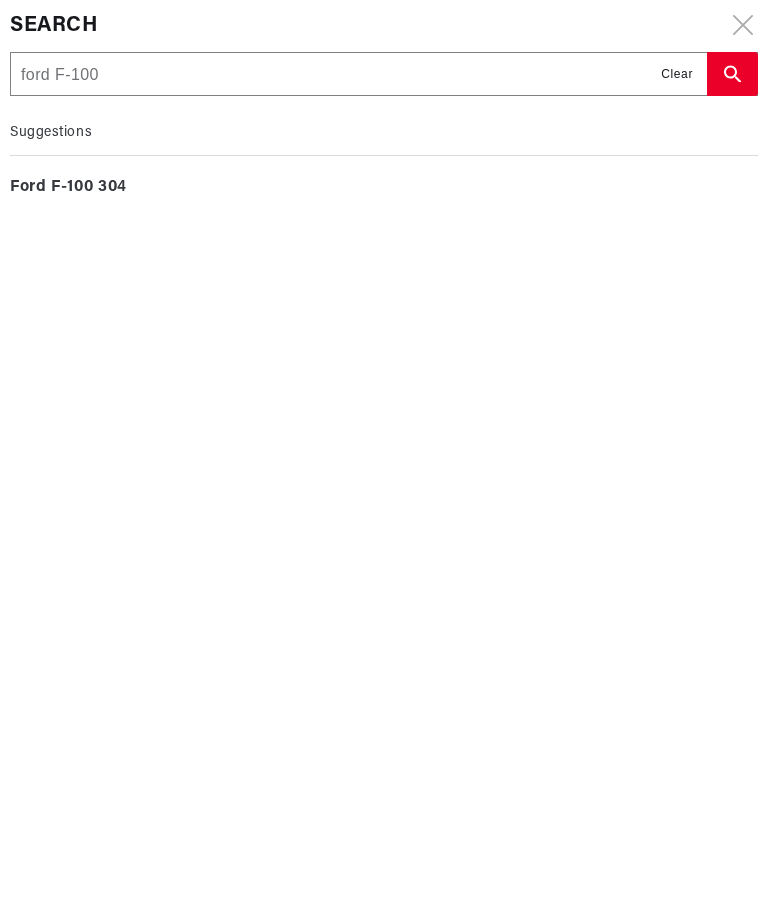 type on "ford F-100" 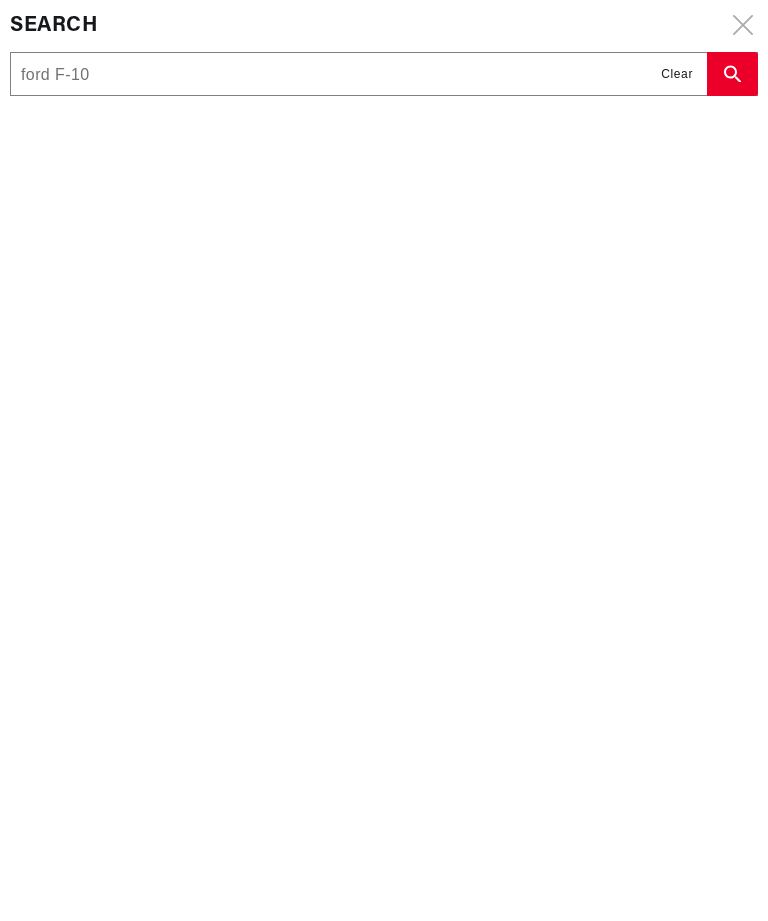 type on "ford F-1" 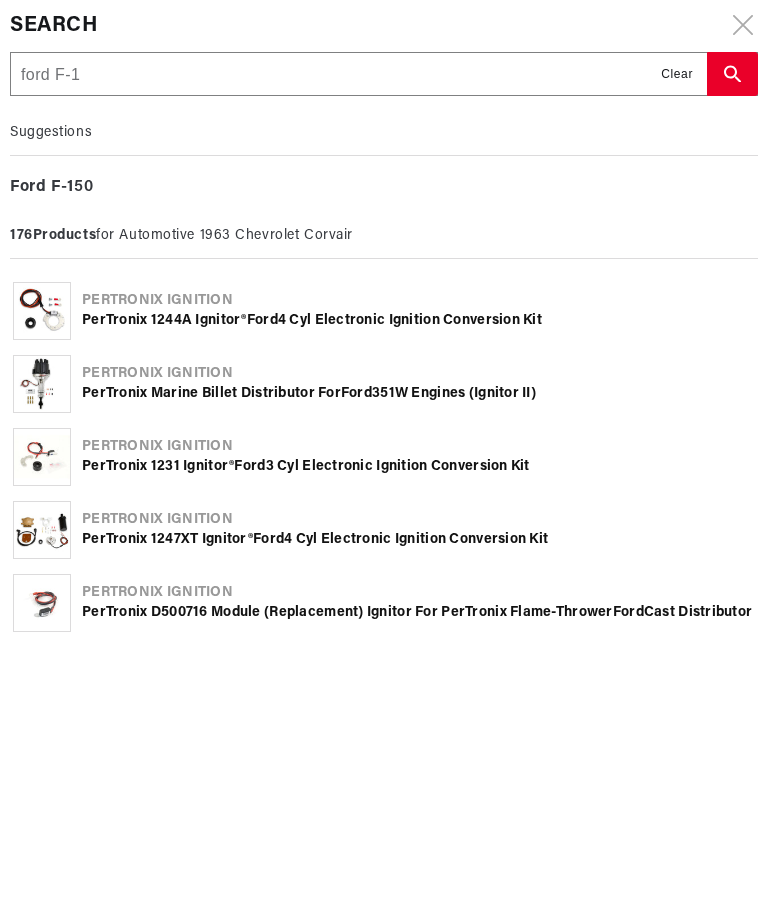 type on "ford F-" 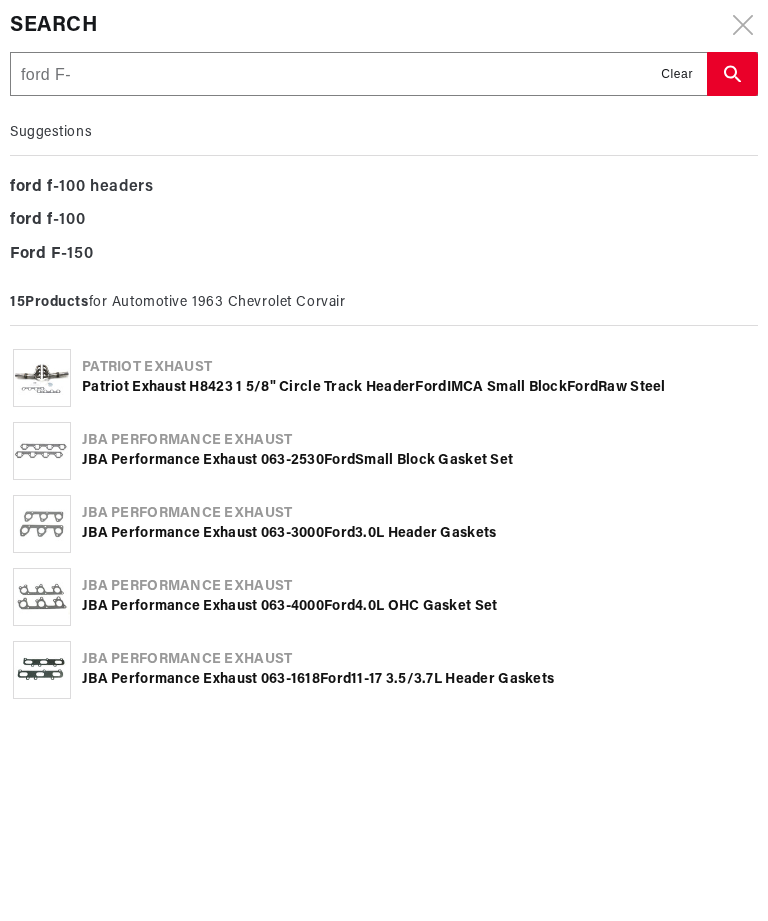 type on "ford F" 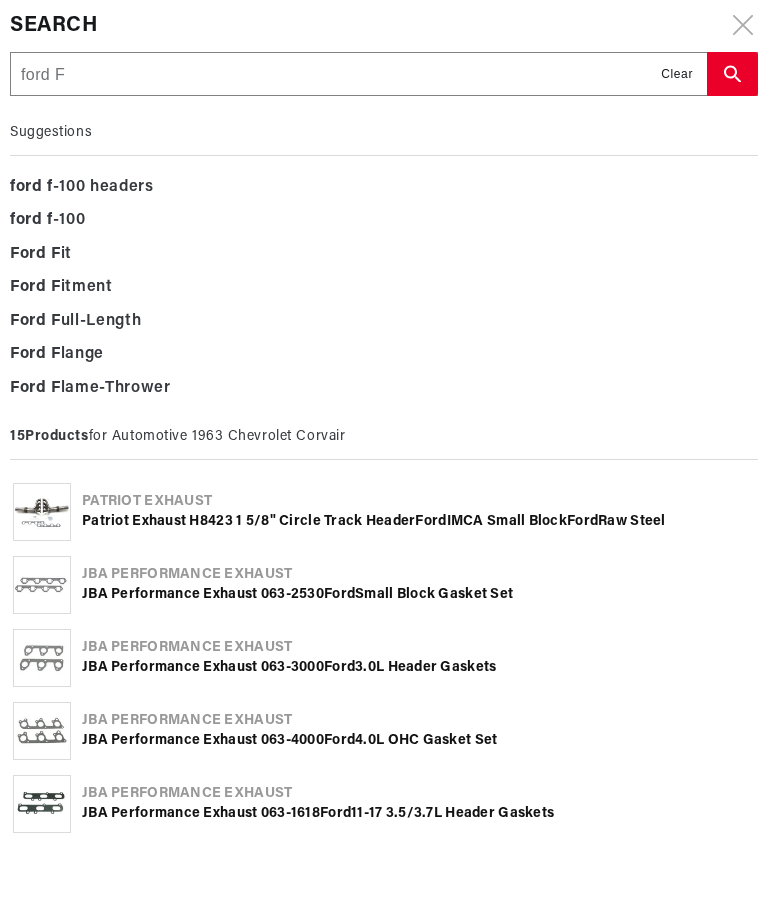 type on "ford" 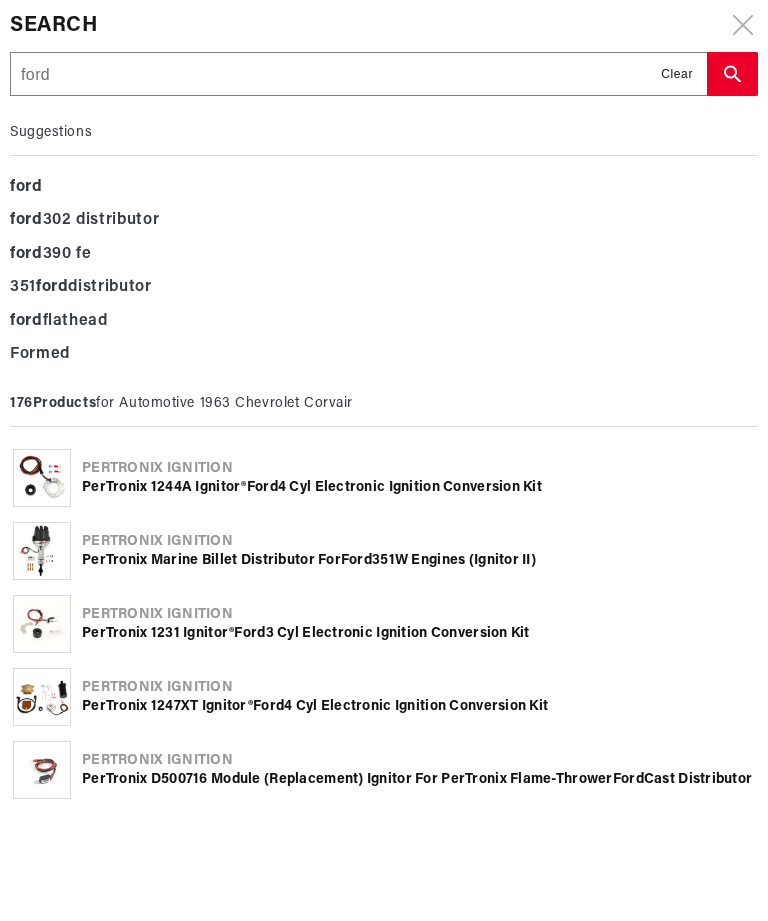 type on "ford" 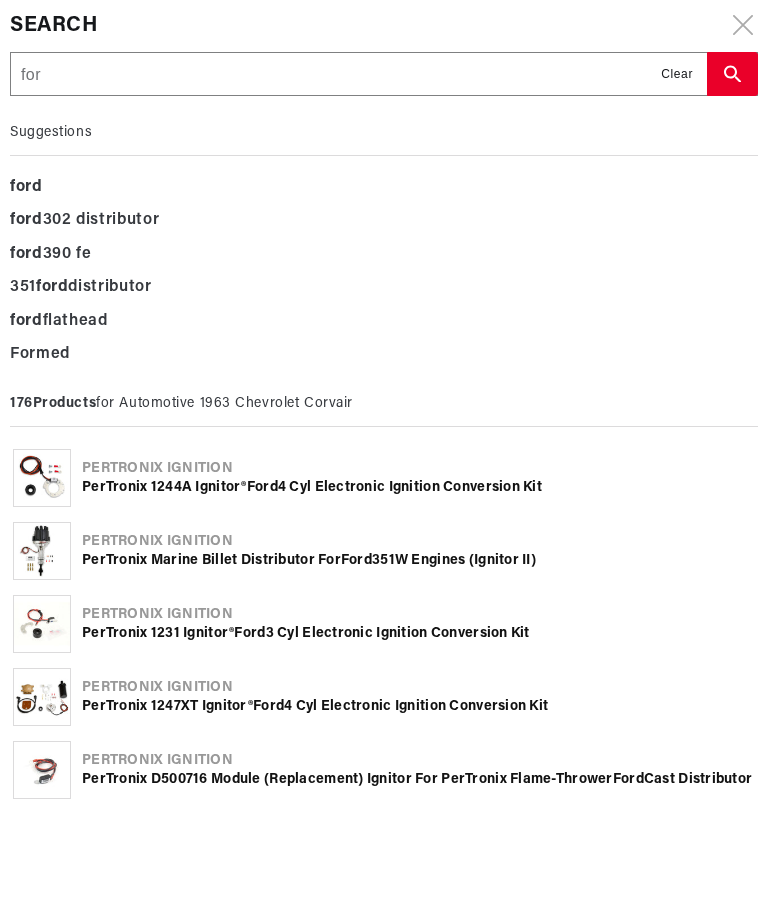 type on "fo" 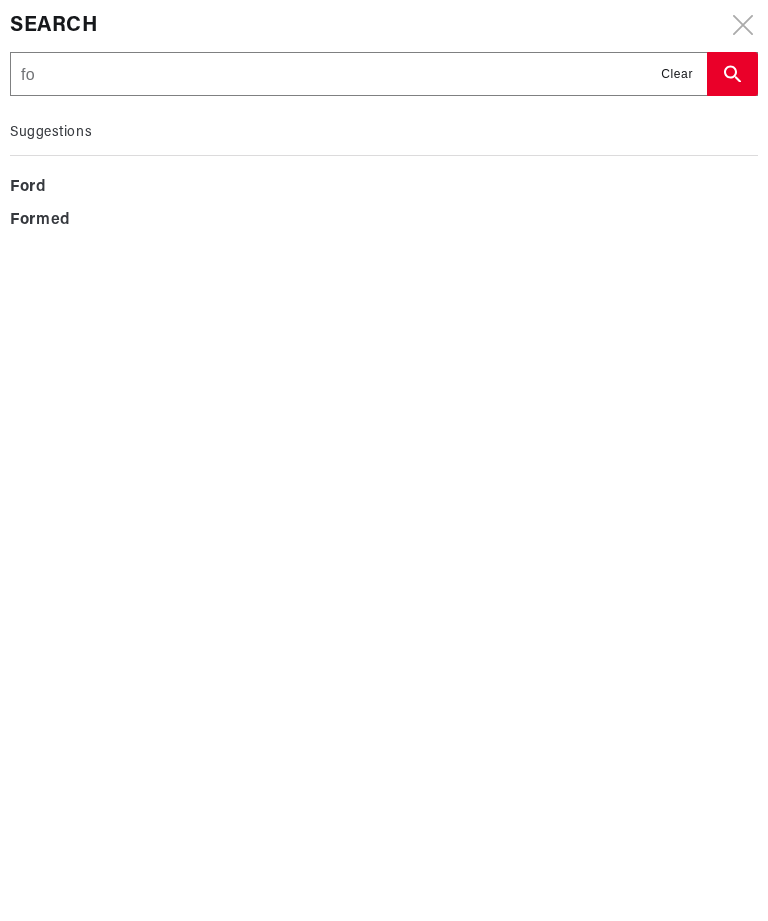 type on "f" 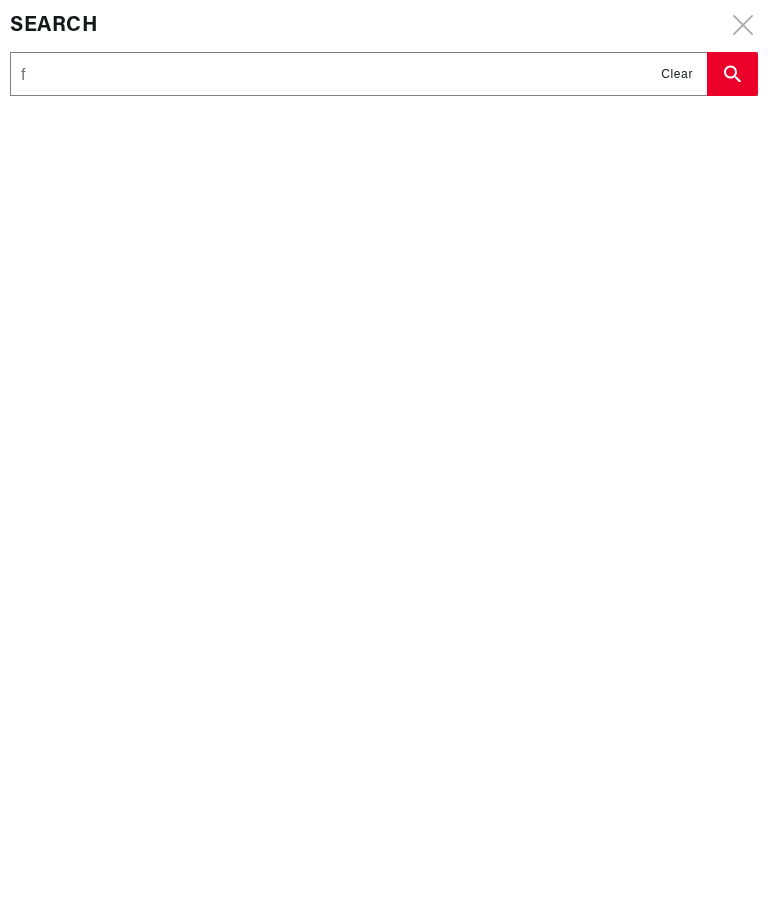 type 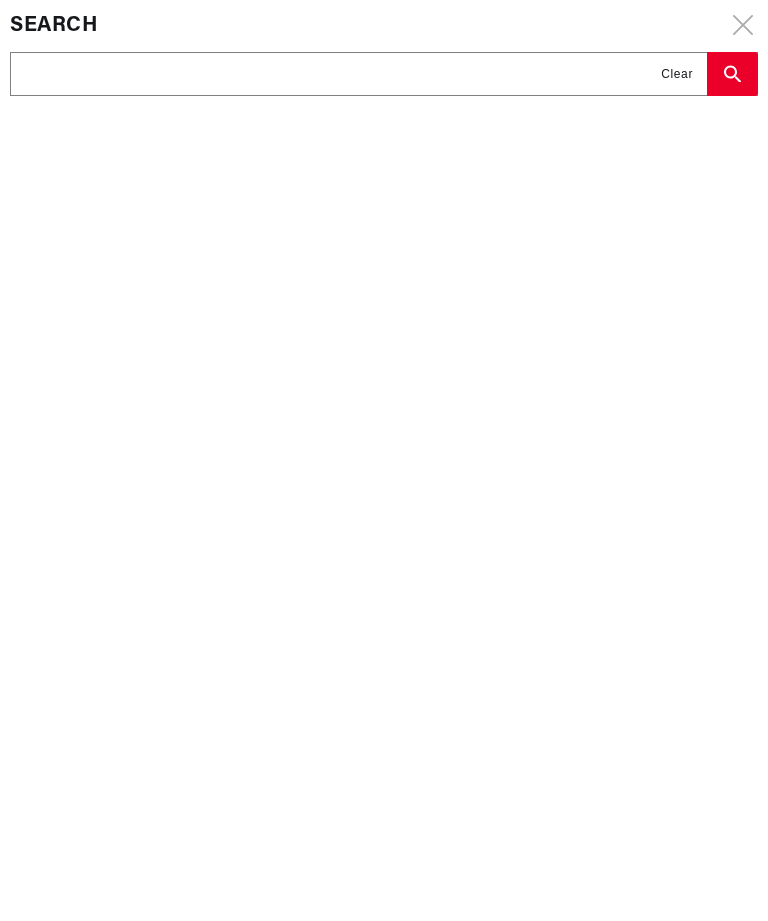 type on "7" 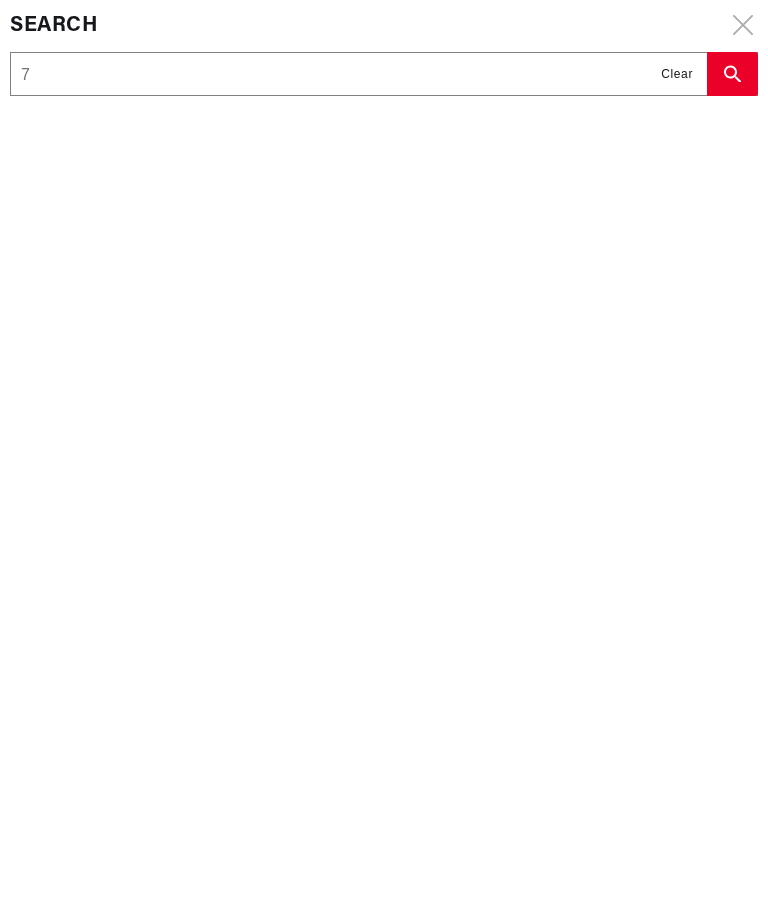 scroll, scrollTop: 0, scrollLeft: 0, axis: both 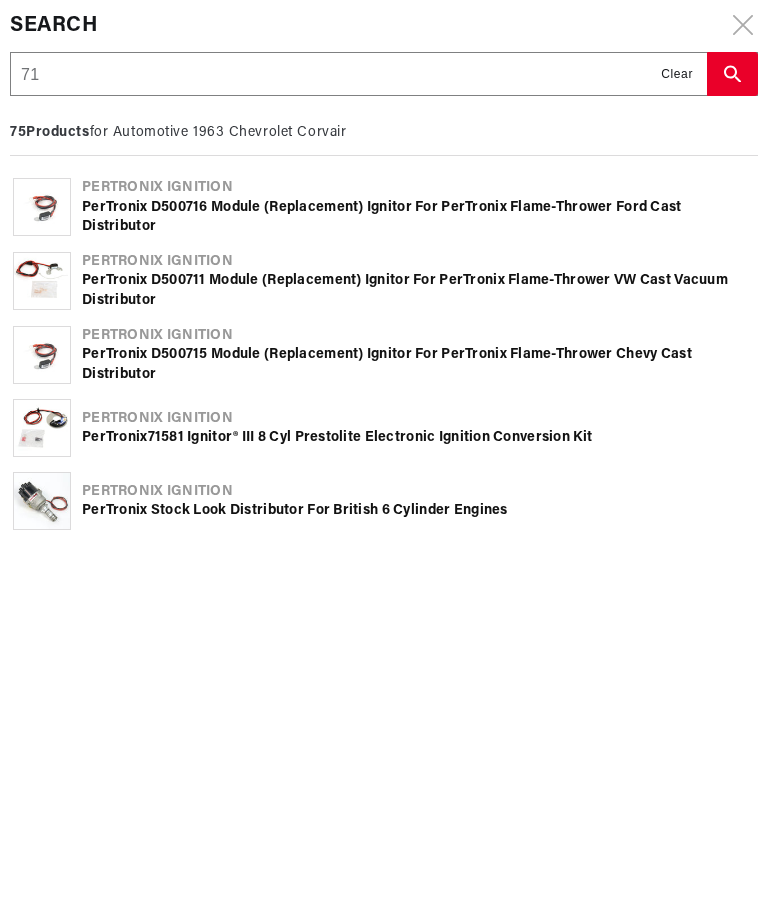 type on "71" 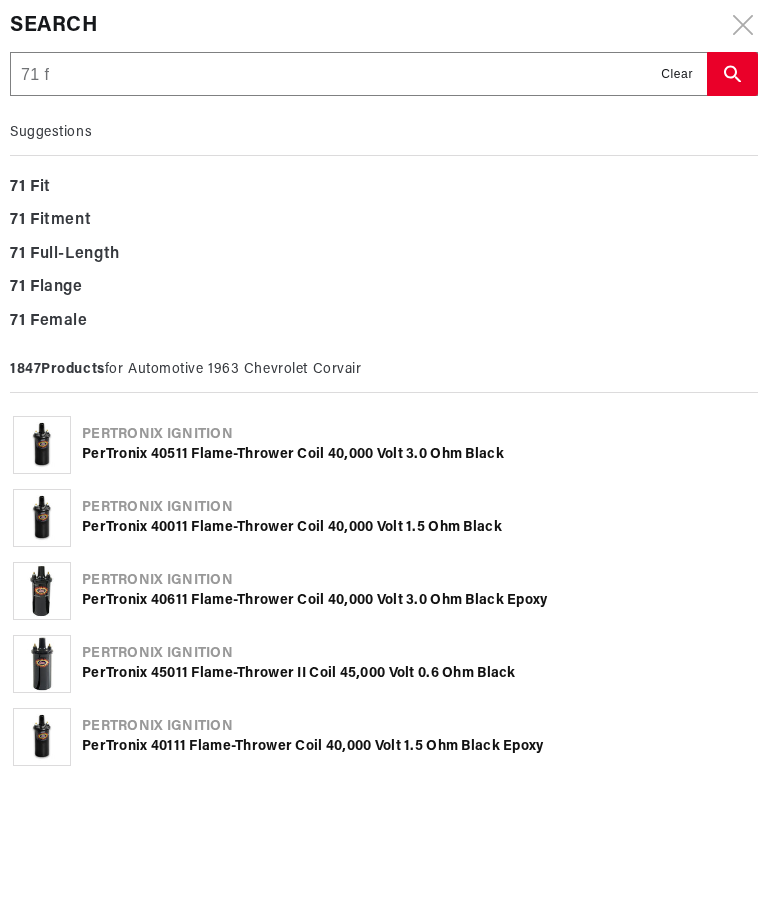 type on "71 fo" 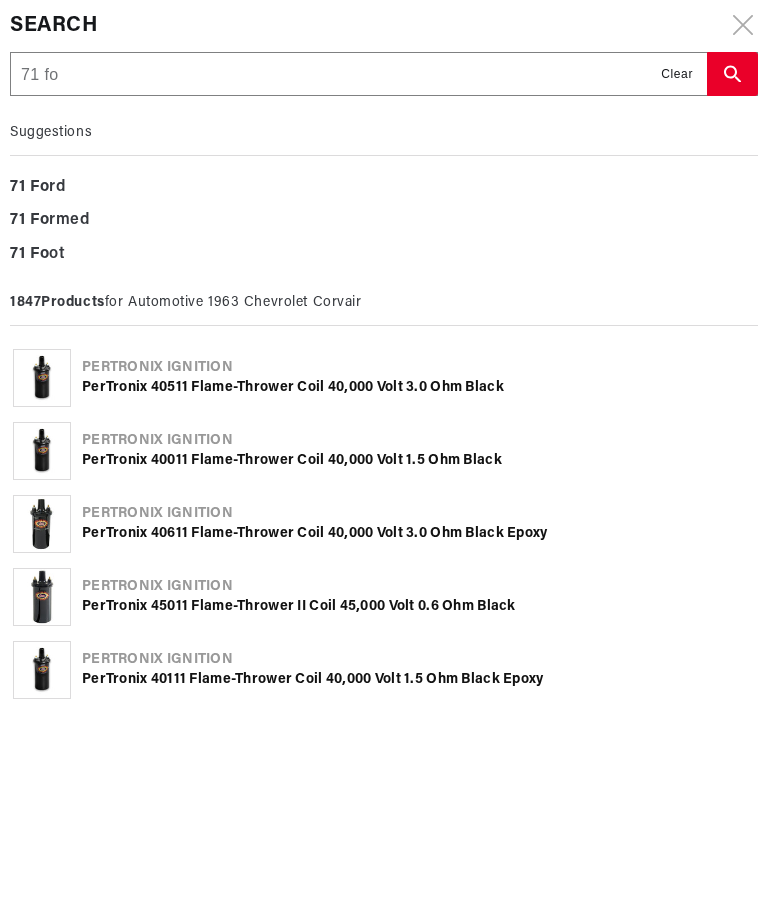 type on "71 for" 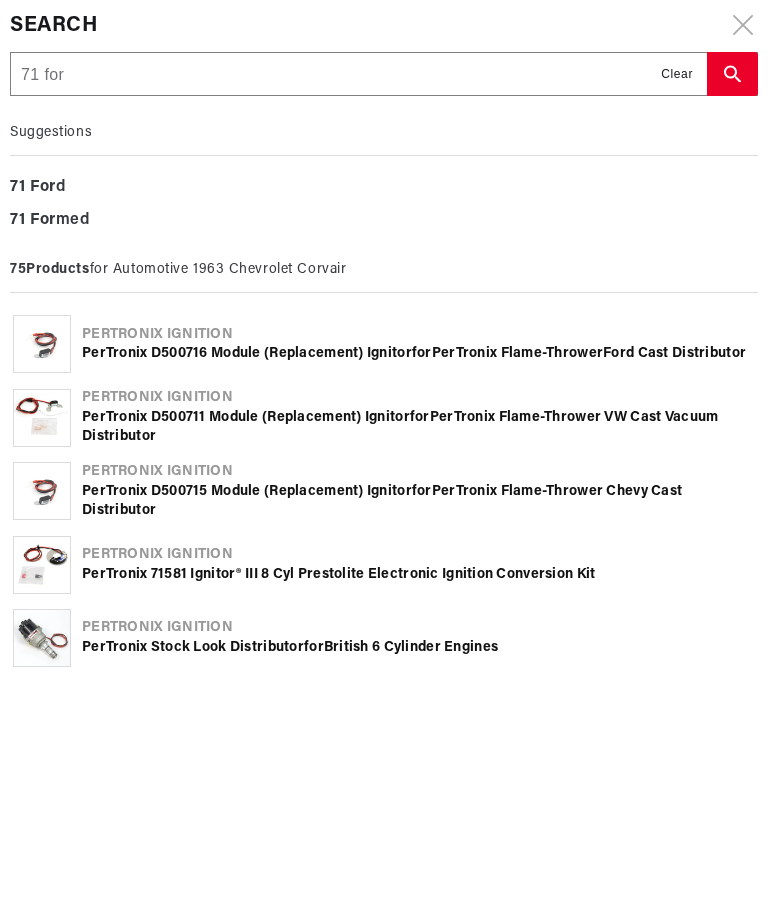 type on "71 ford" 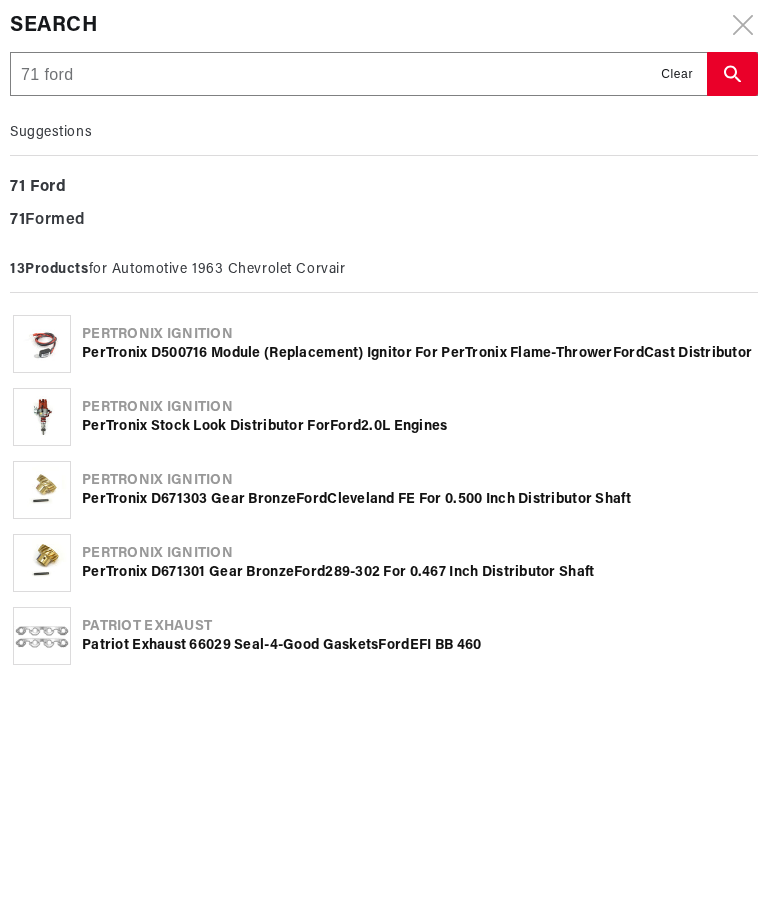type on "71 ford" 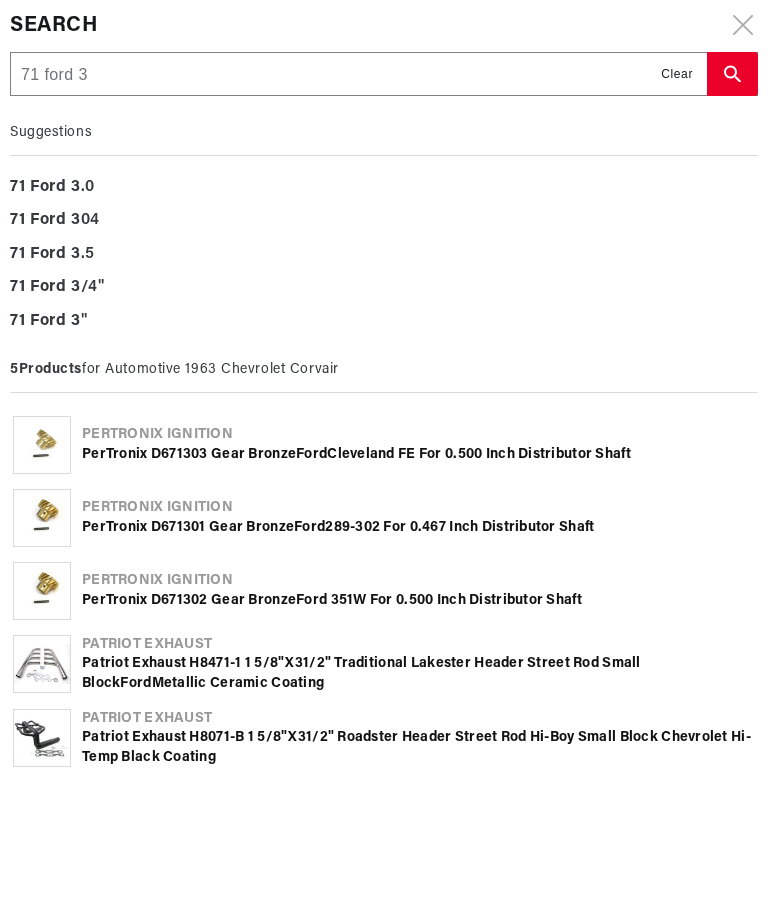 type on "71 ford 30" 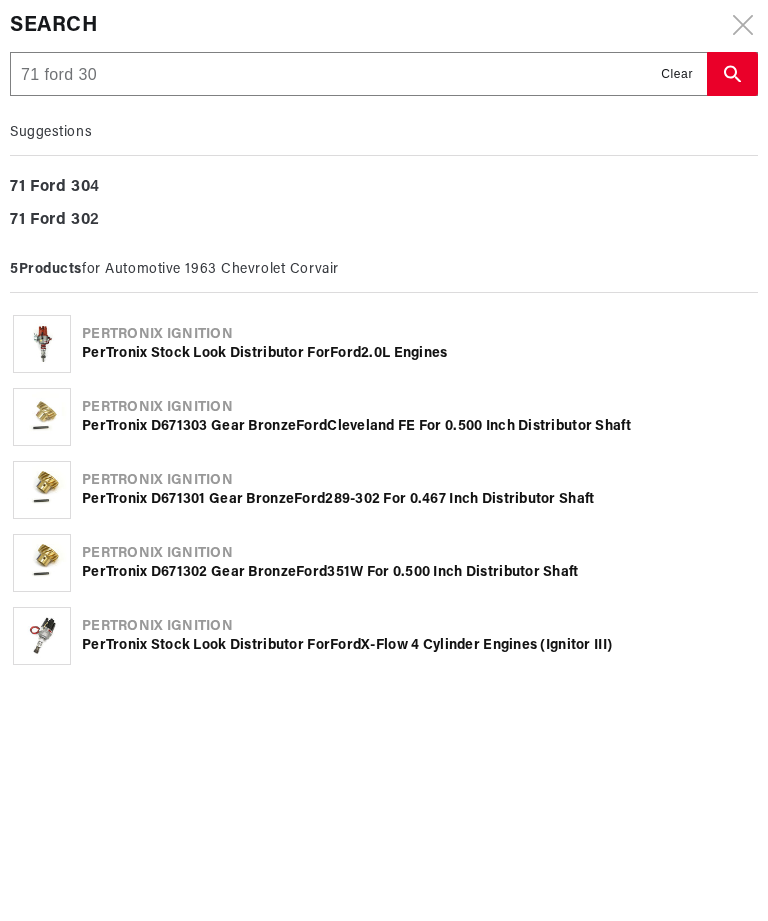 type on "71 ford 302" 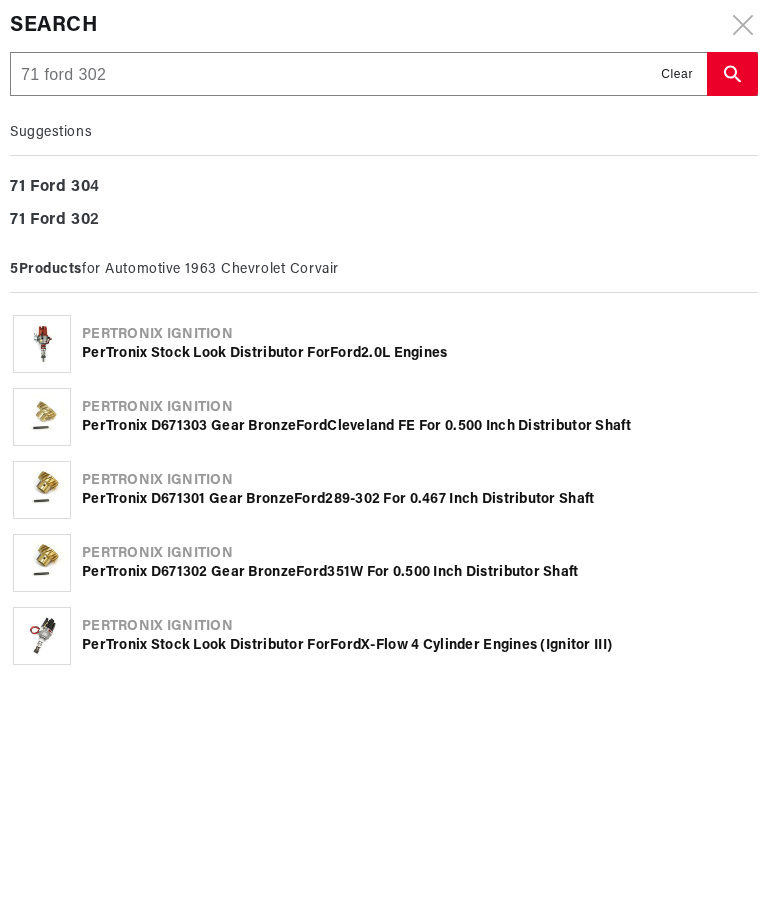 type on "71 ford 302" 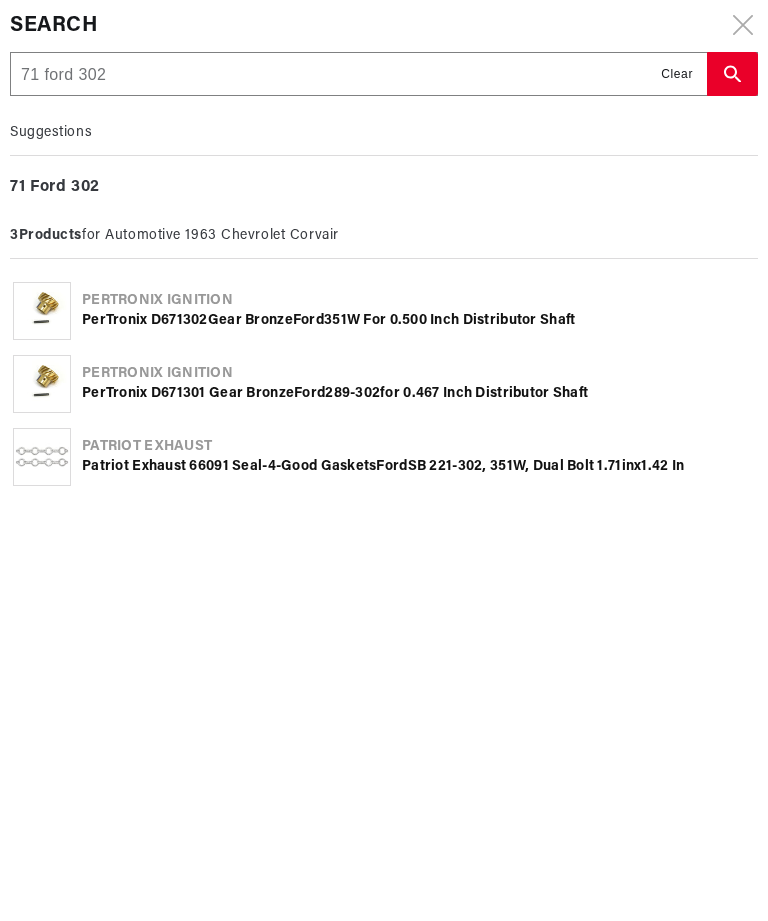 scroll, scrollTop: 0, scrollLeft: 0, axis: both 